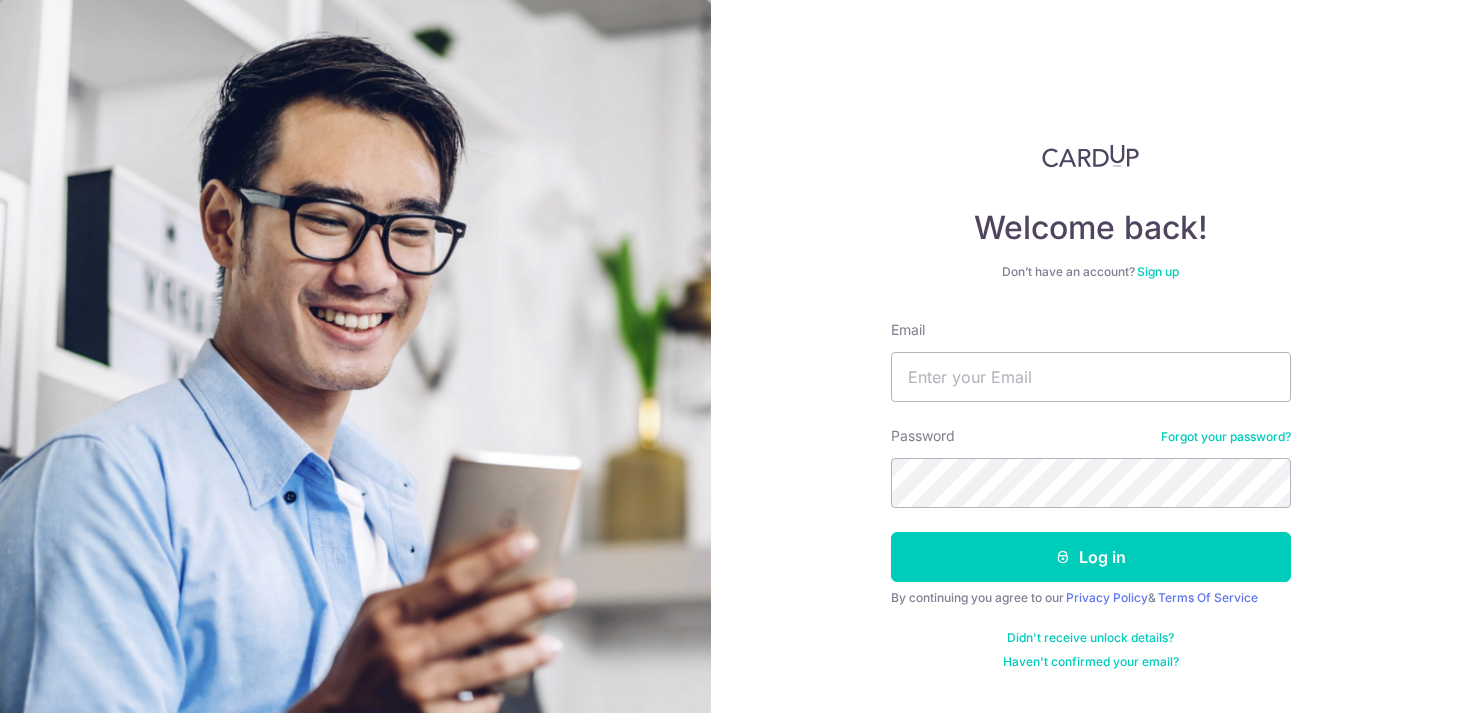 scroll, scrollTop: 0, scrollLeft: 0, axis: both 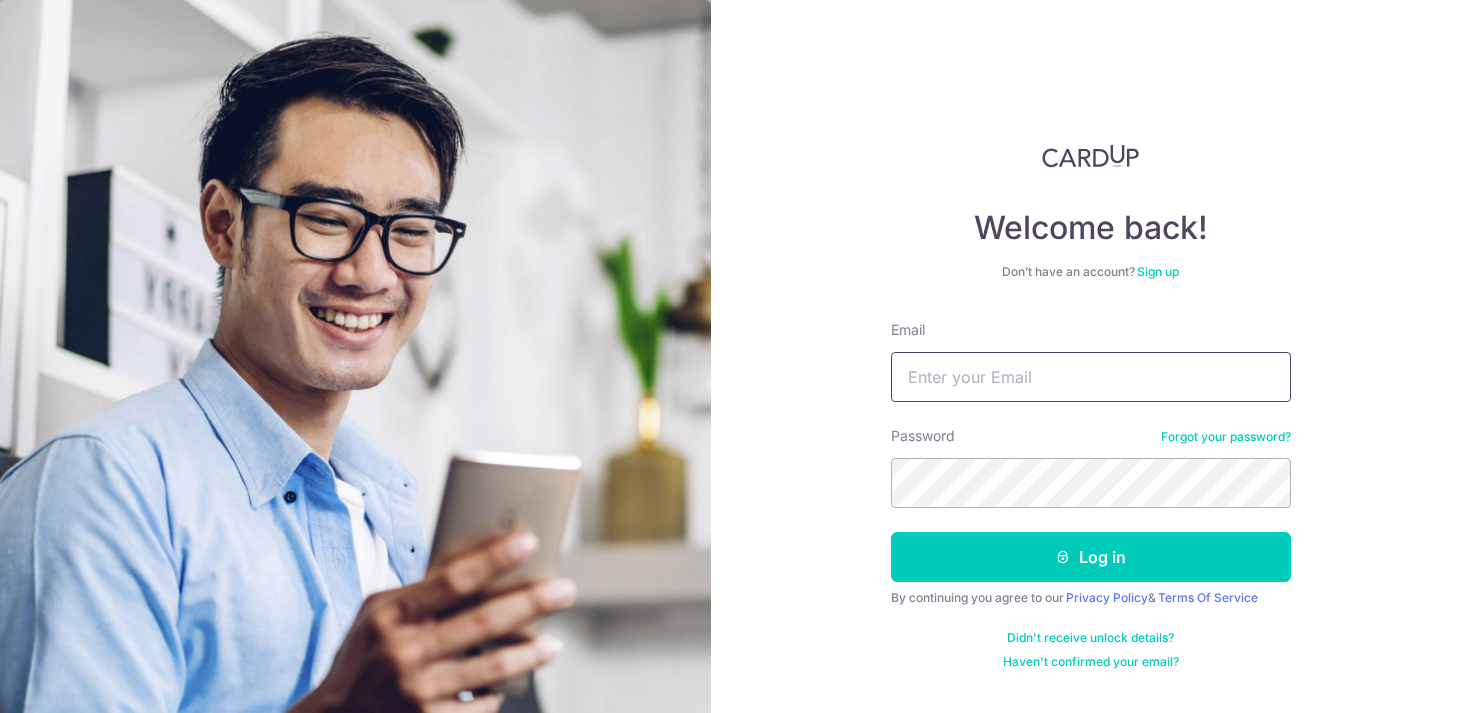 click on "Email" at bounding box center (1091, 377) 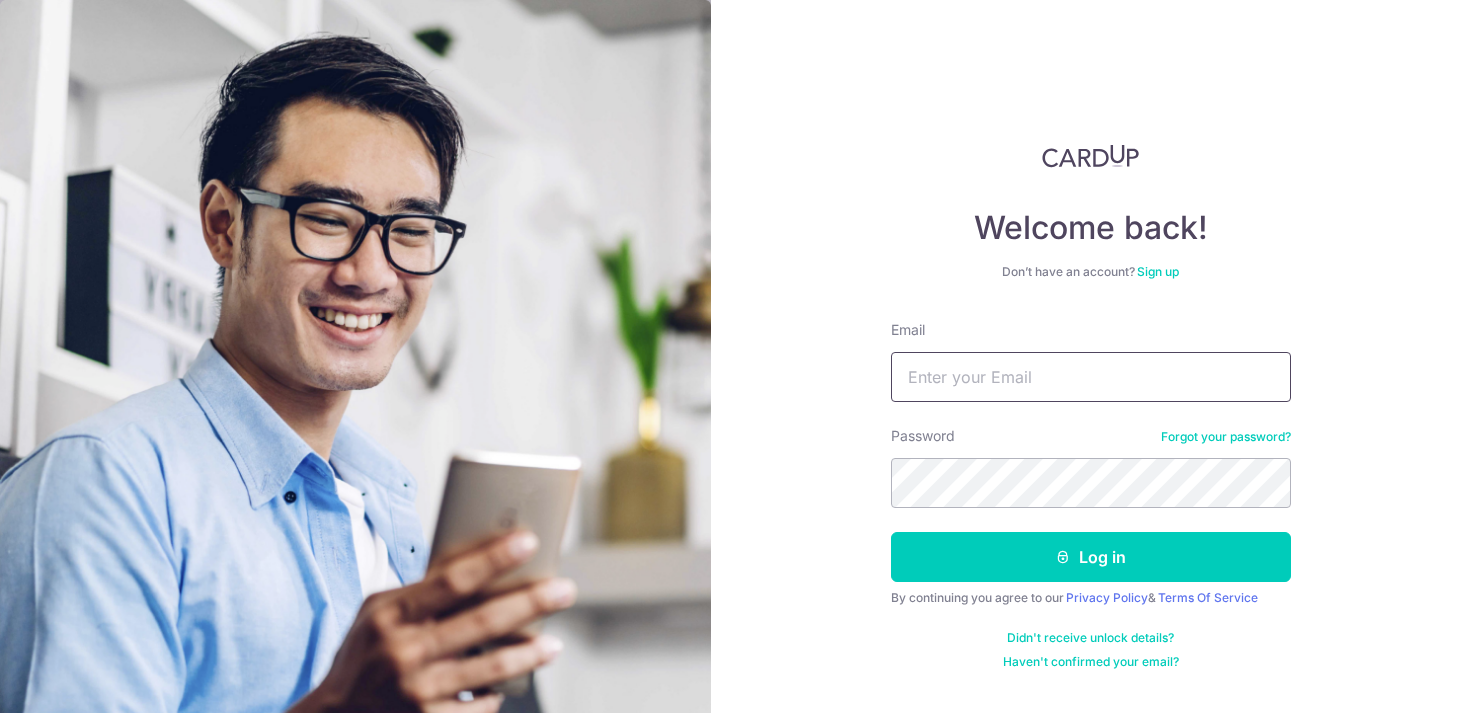type on "email[REDACTED]@[REDACTED].com" 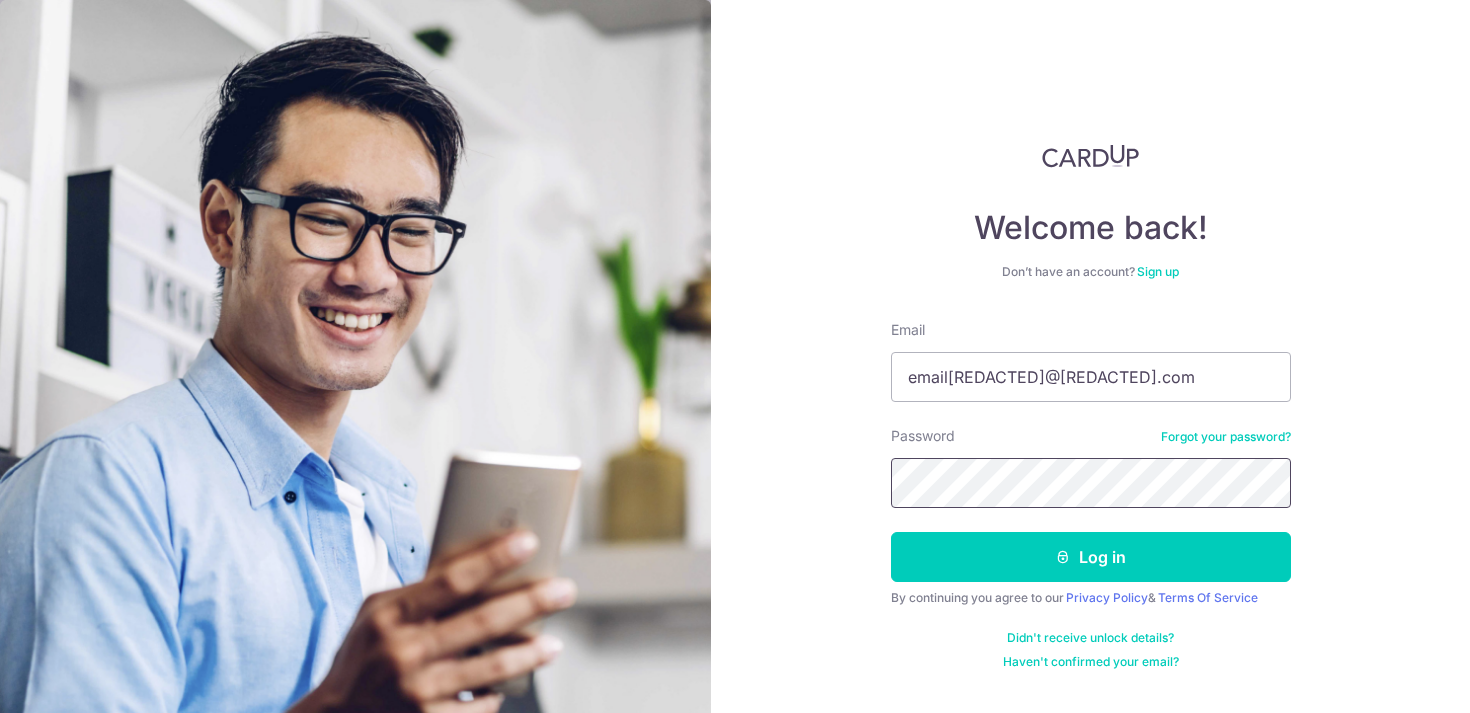 click on "Log in" at bounding box center (1091, 557) 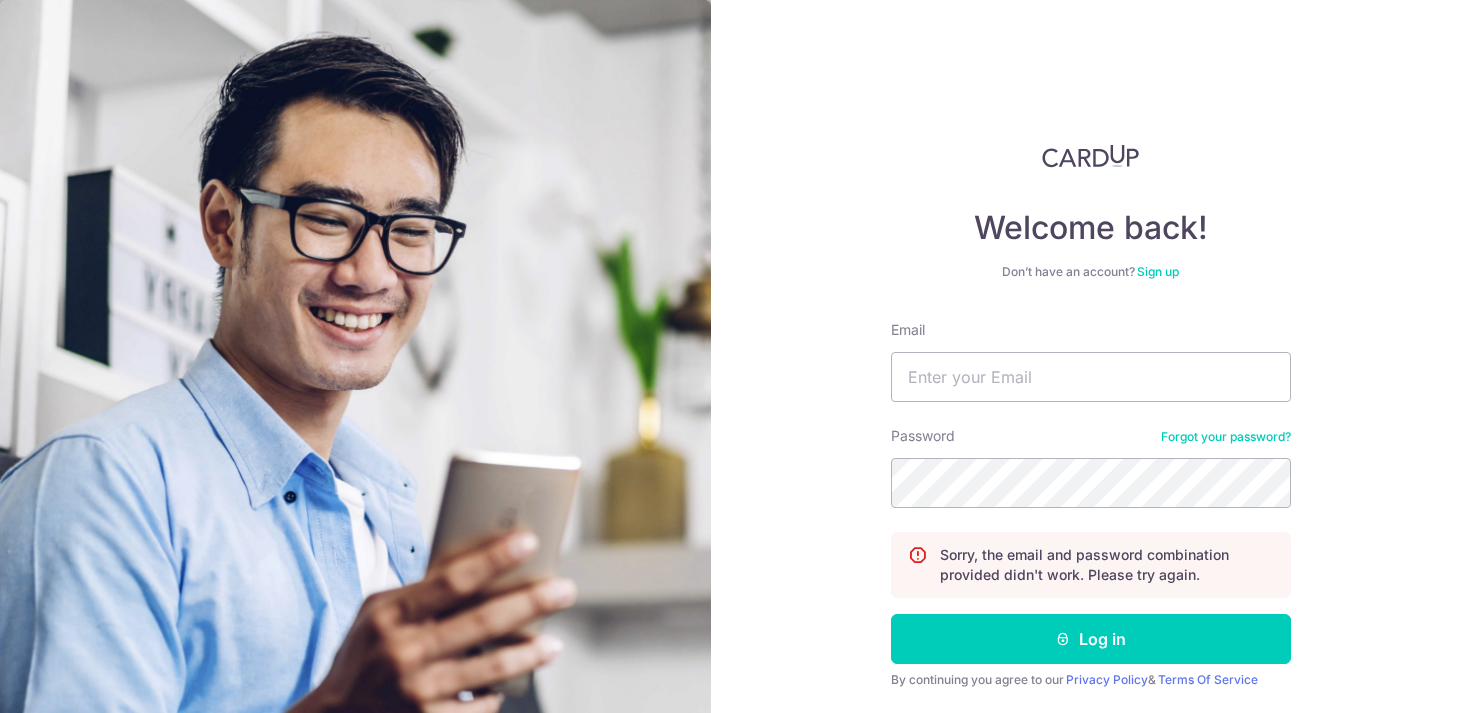 scroll, scrollTop: 0, scrollLeft: 0, axis: both 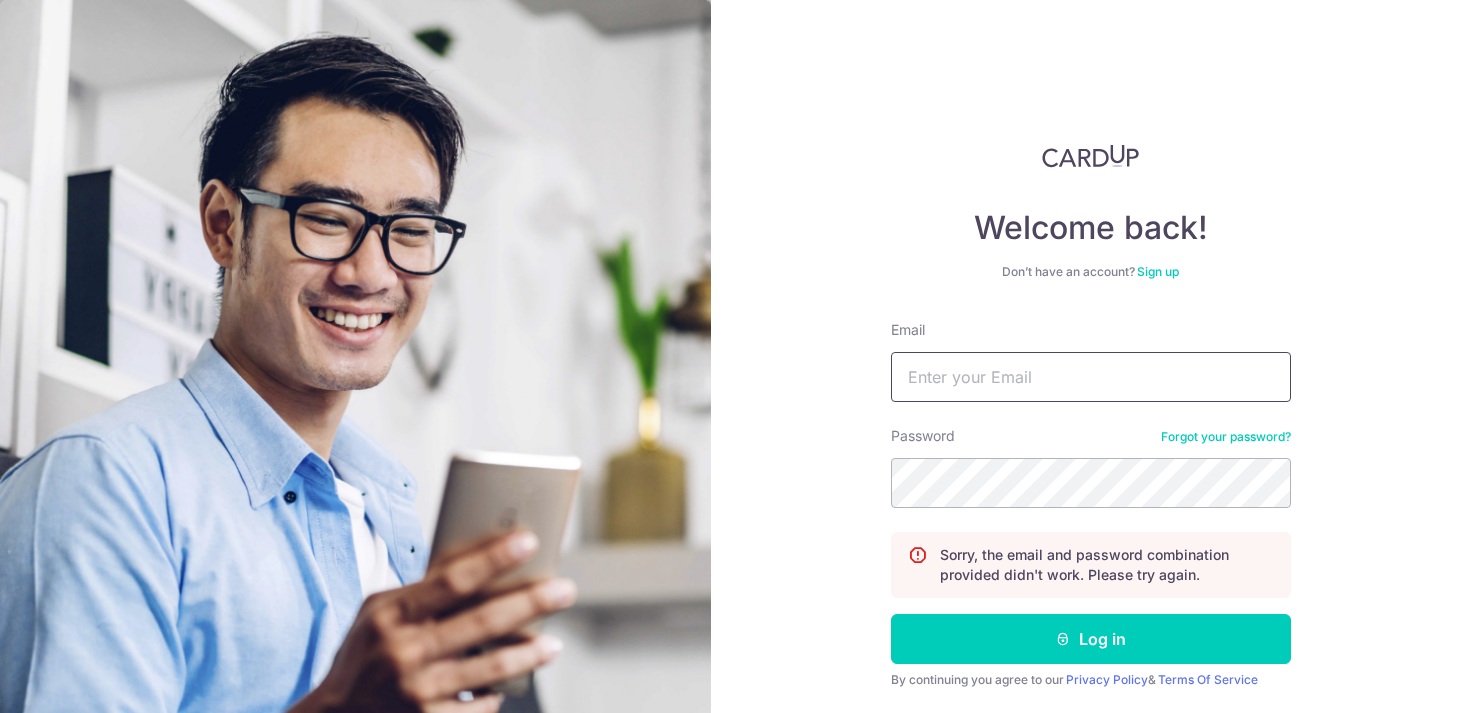 click on "Email" at bounding box center (1091, 377) 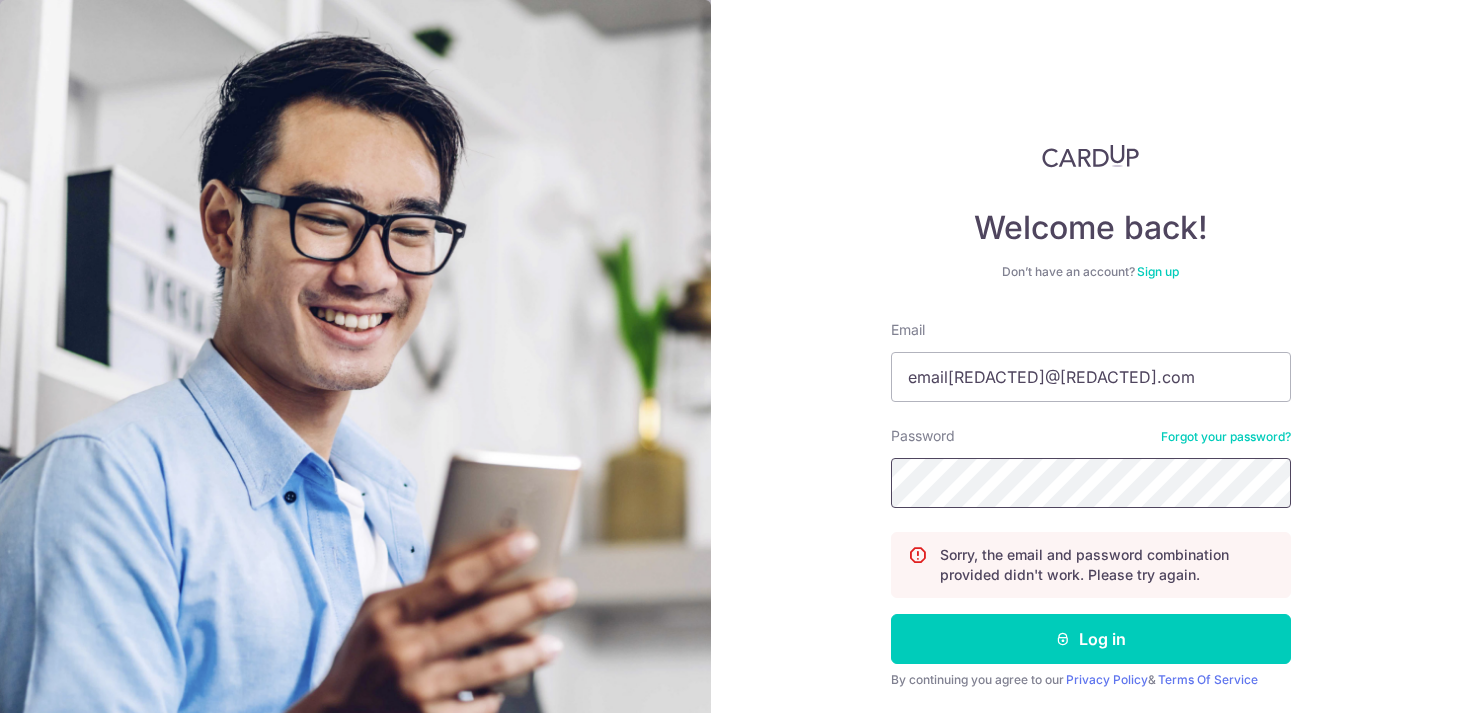 click on "Log in" at bounding box center [1091, 639] 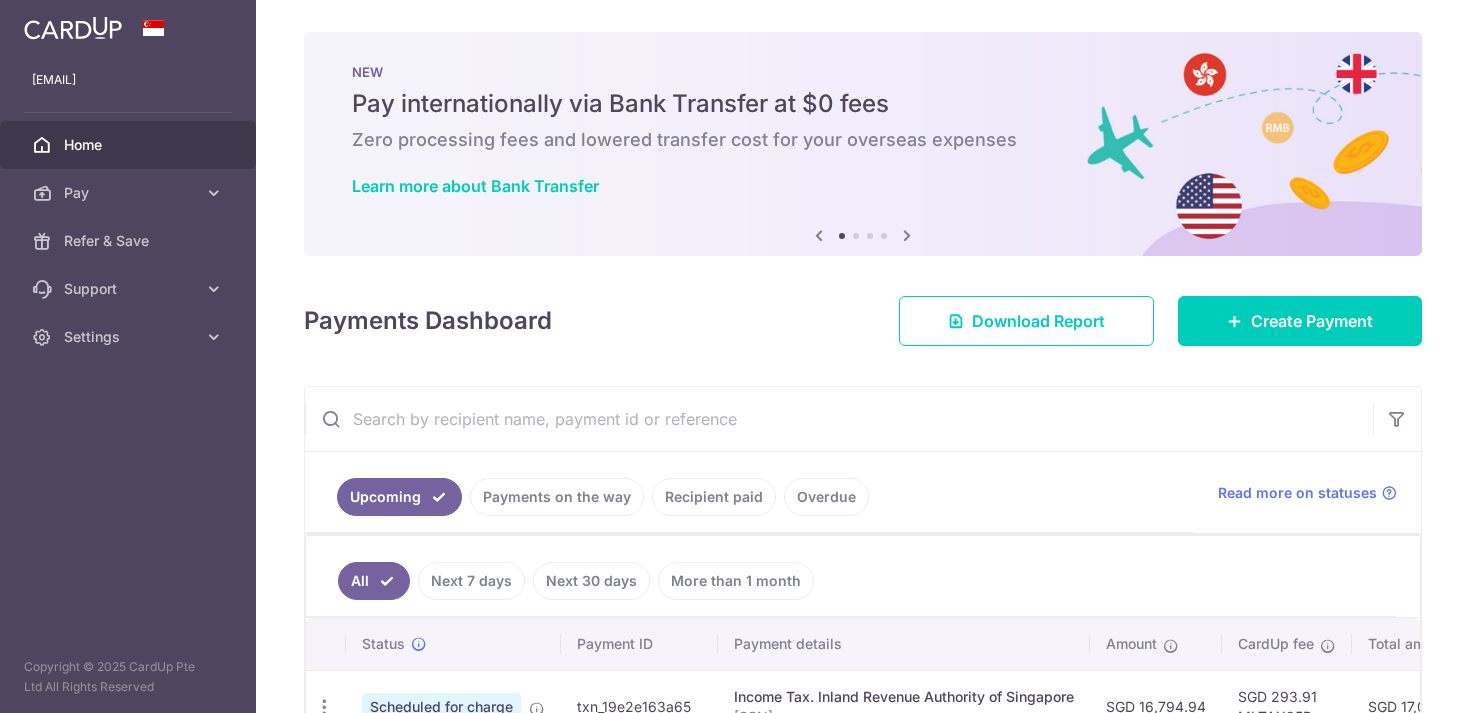 scroll, scrollTop: 0, scrollLeft: 0, axis: both 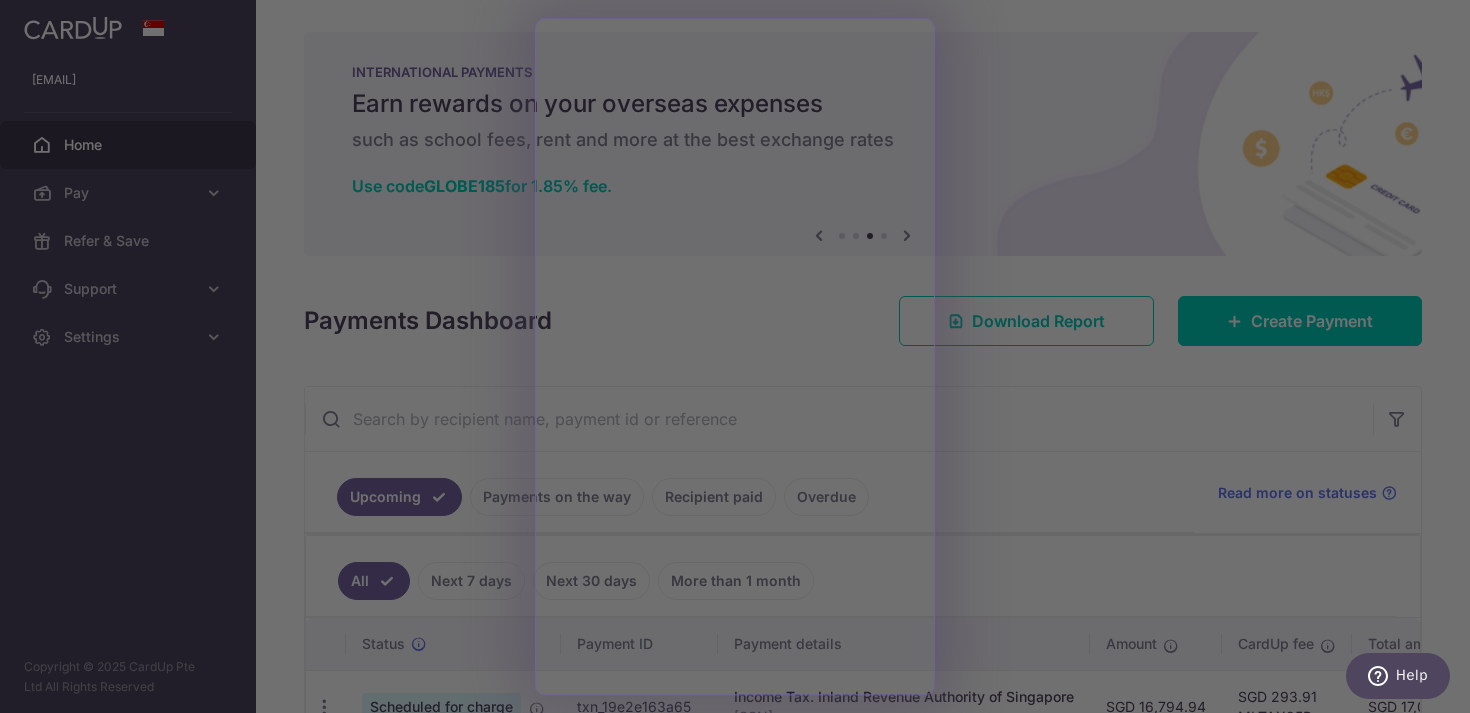 click at bounding box center (742, 360) 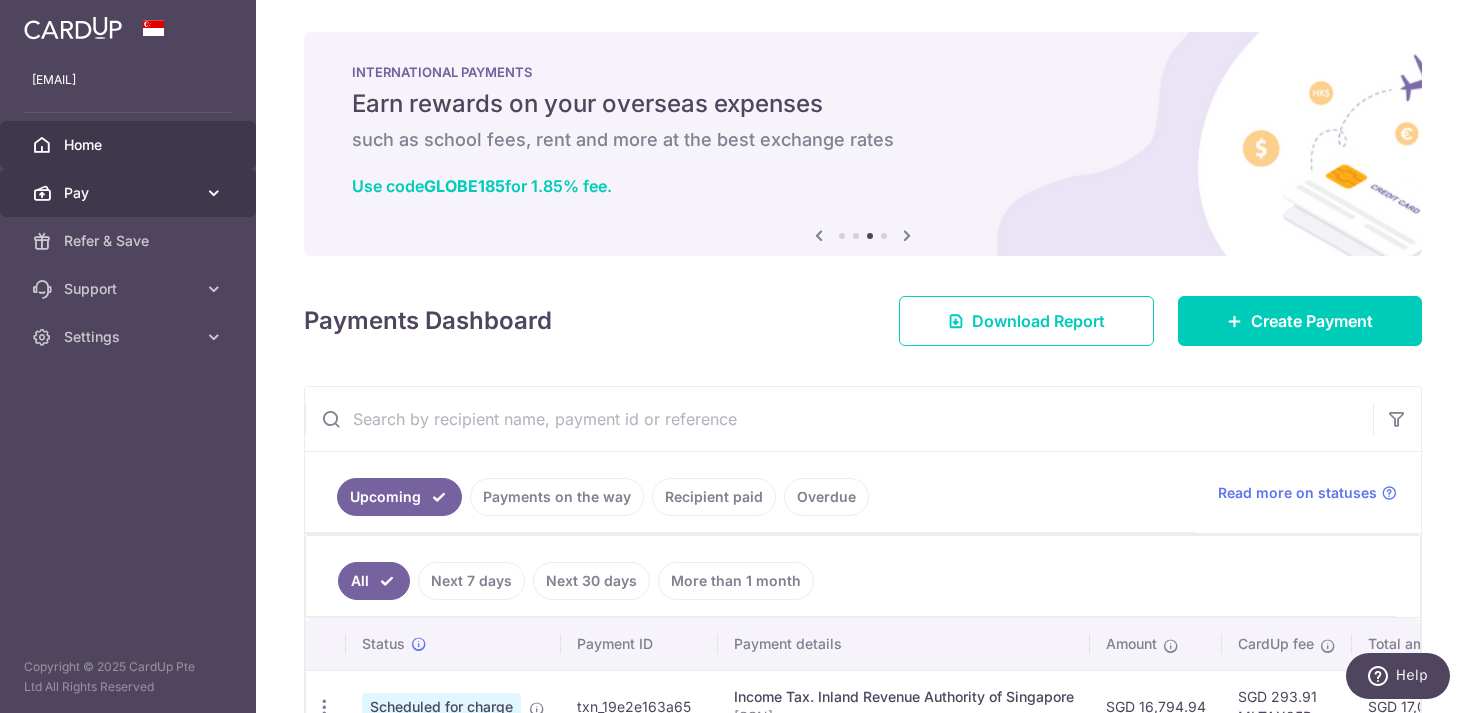 click on "Pay" at bounding box center (128, 193) 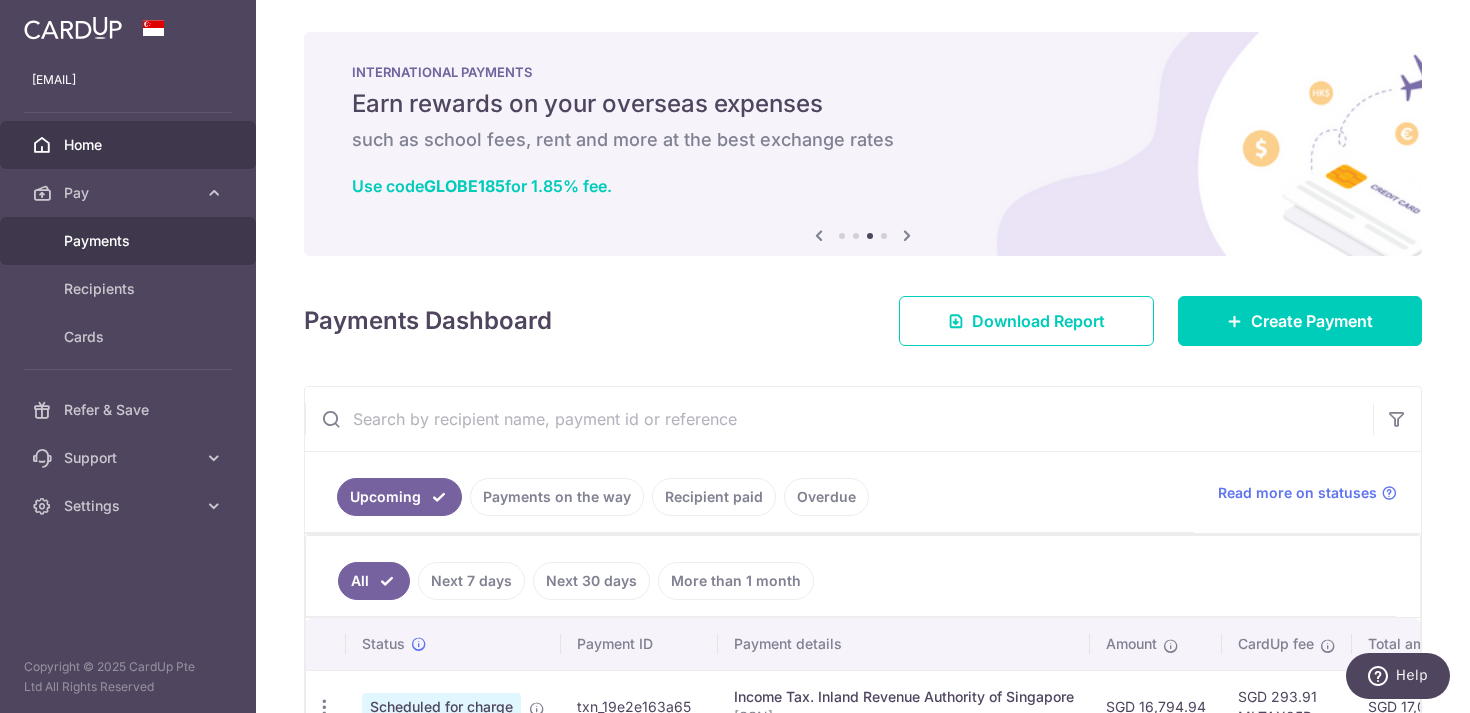 click on "Payments" at bounding box center [130, 241] 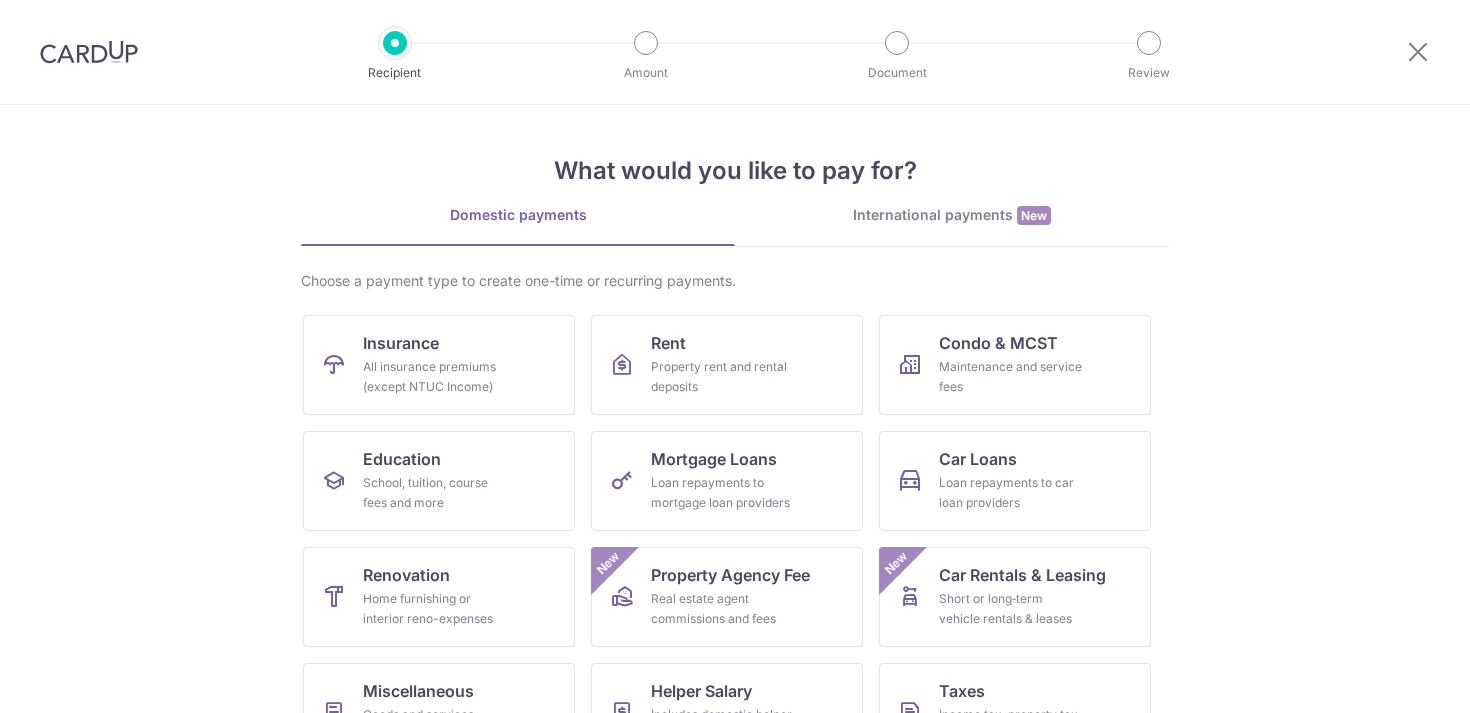 scroll, scrollTop: 0, scrollLeft: 0, axis: both 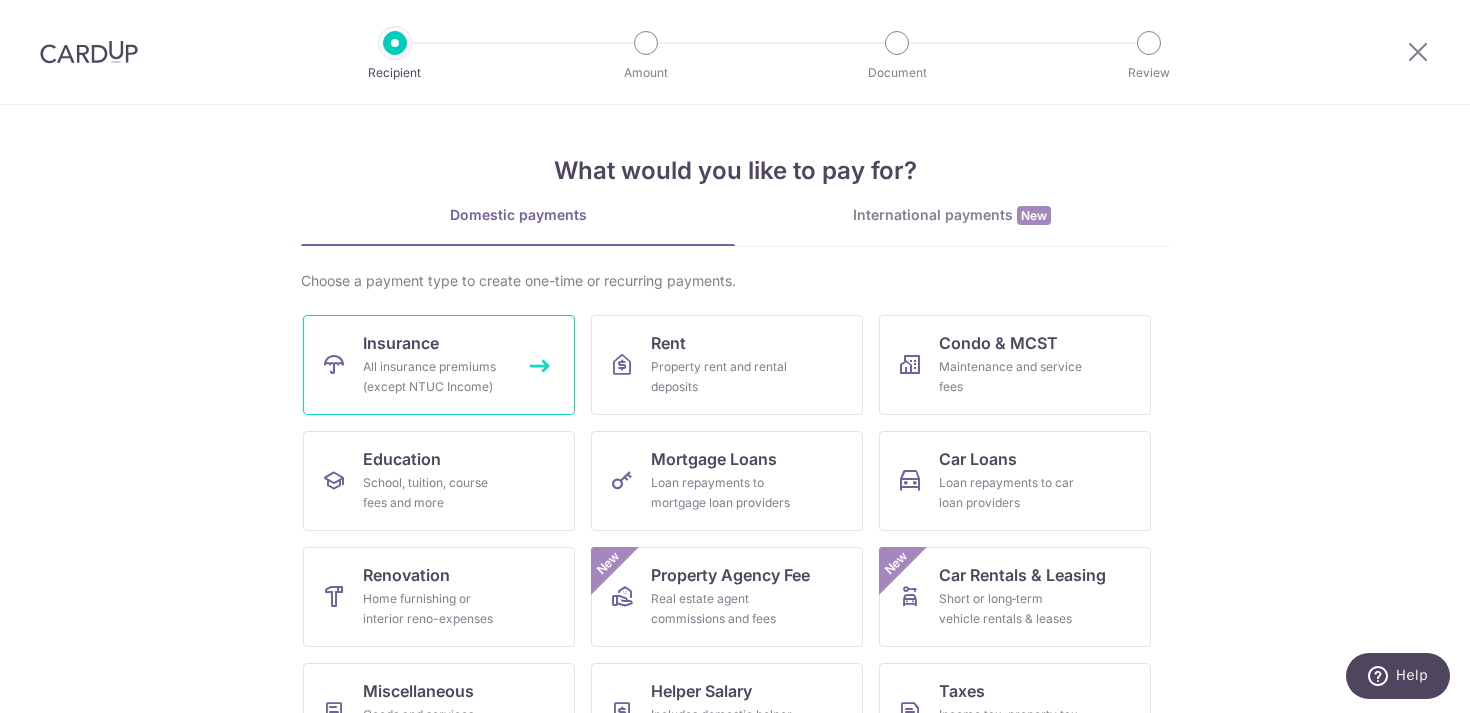 click on "All insurance premiums (except NTUC Income)" at bounding box center [435, 377] 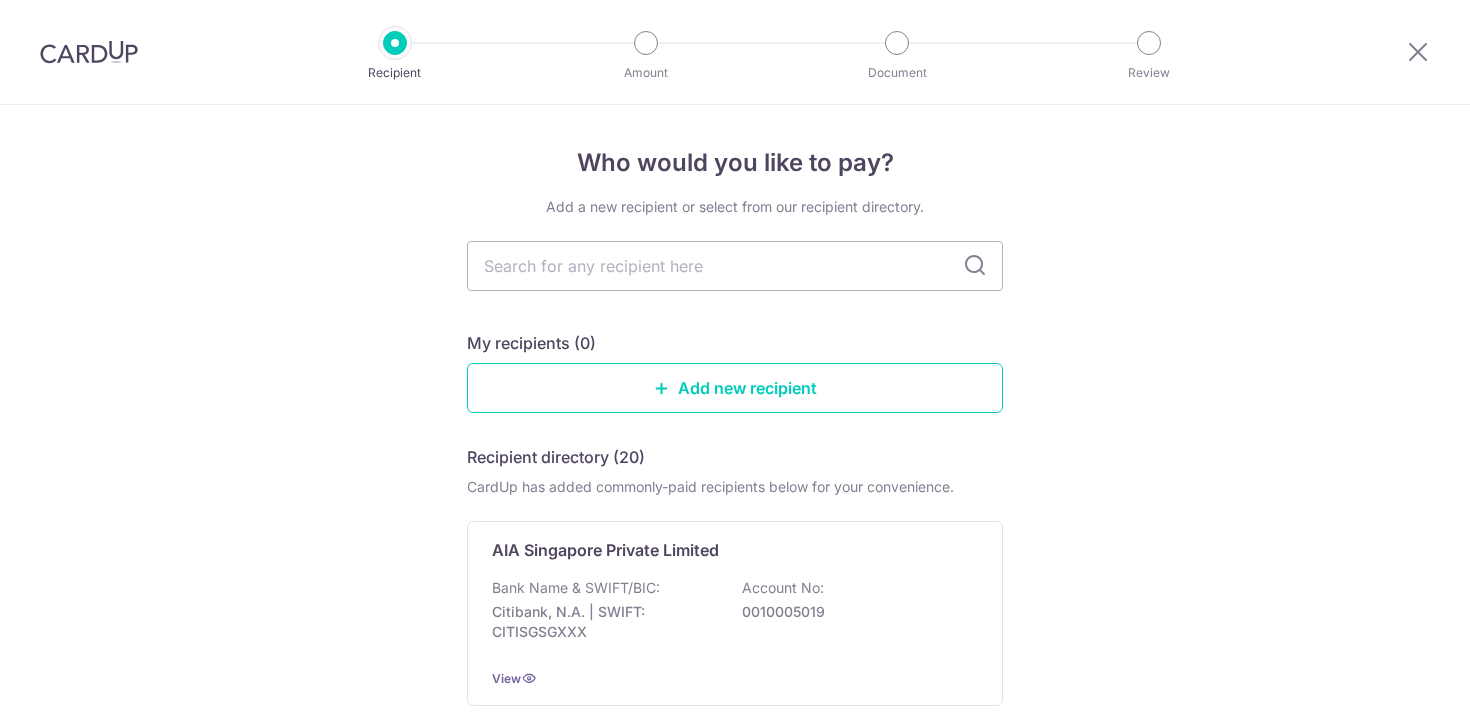 scroll, scrollTop: 0, scrollLeft: 0, axis: both 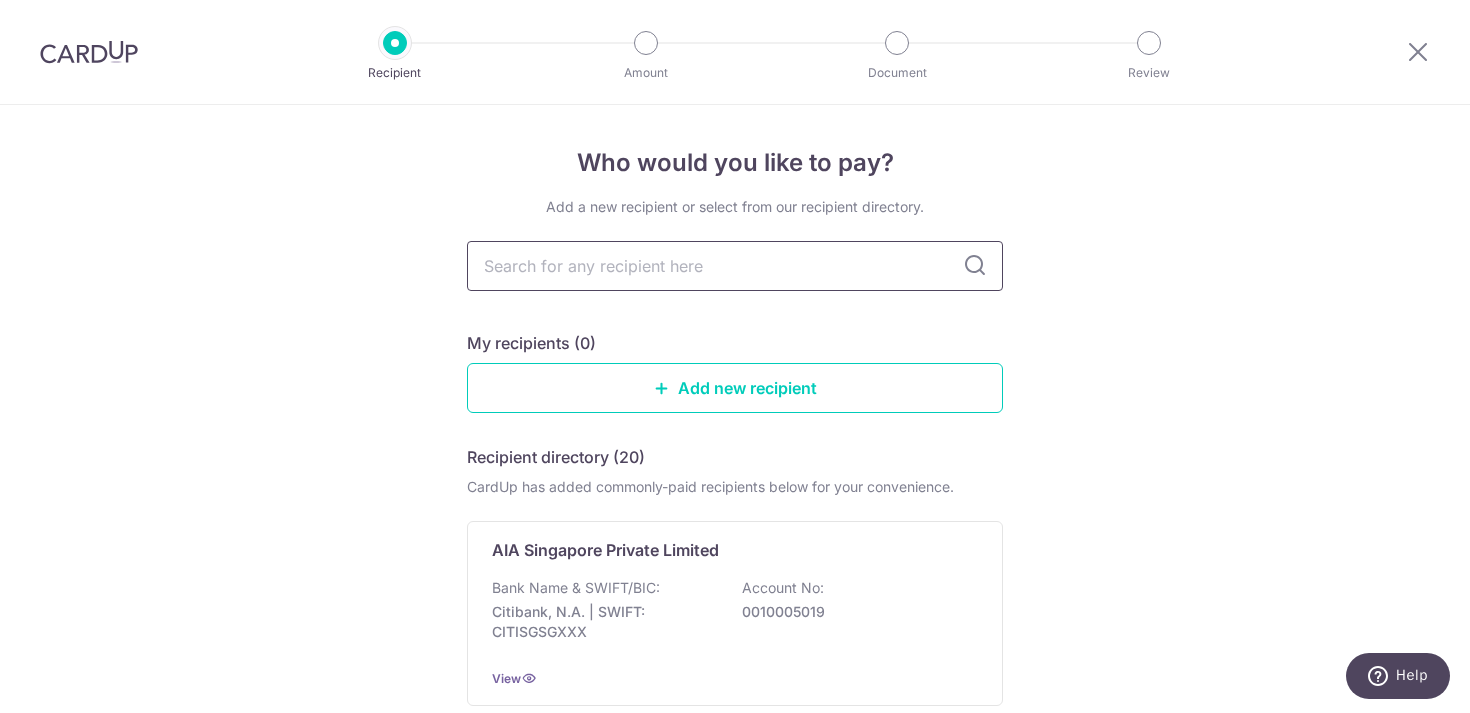 click at bounding box center (735, 266) 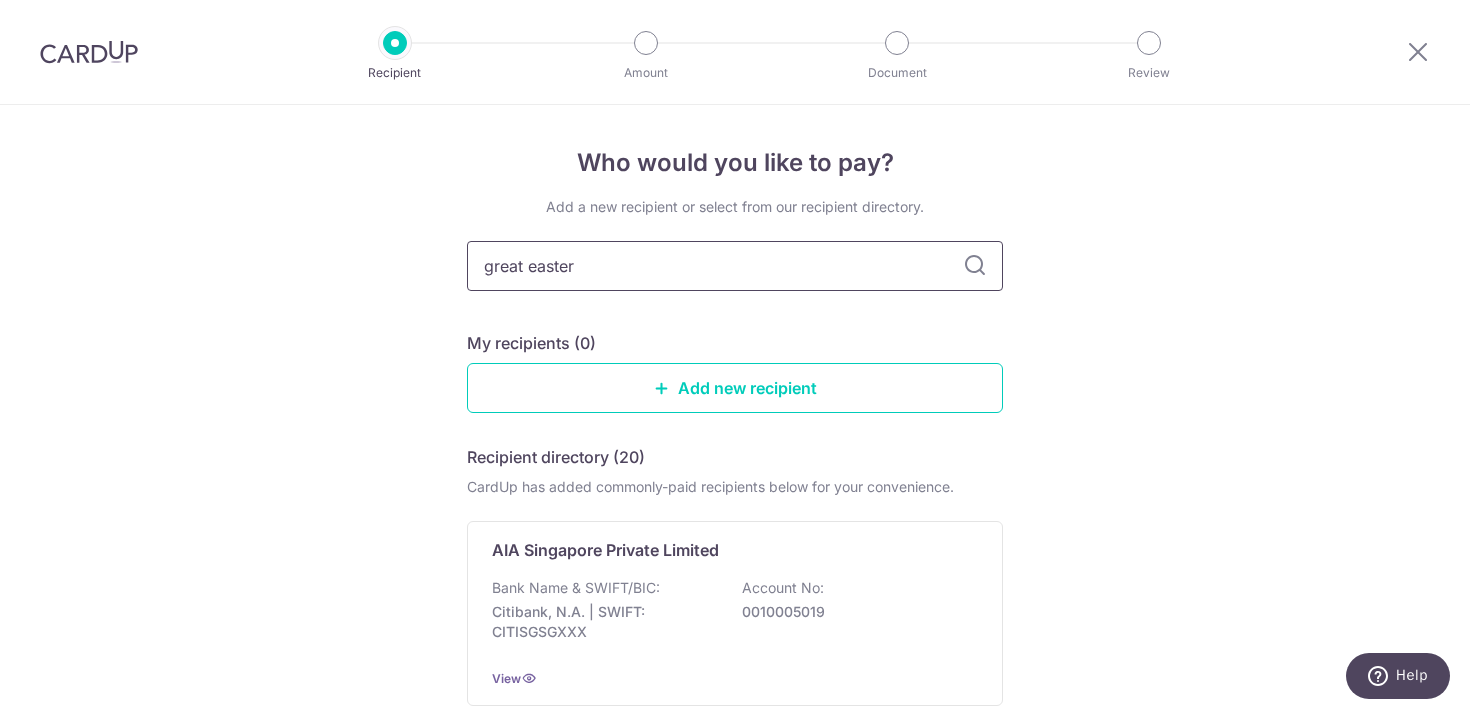 type on "great eastern" 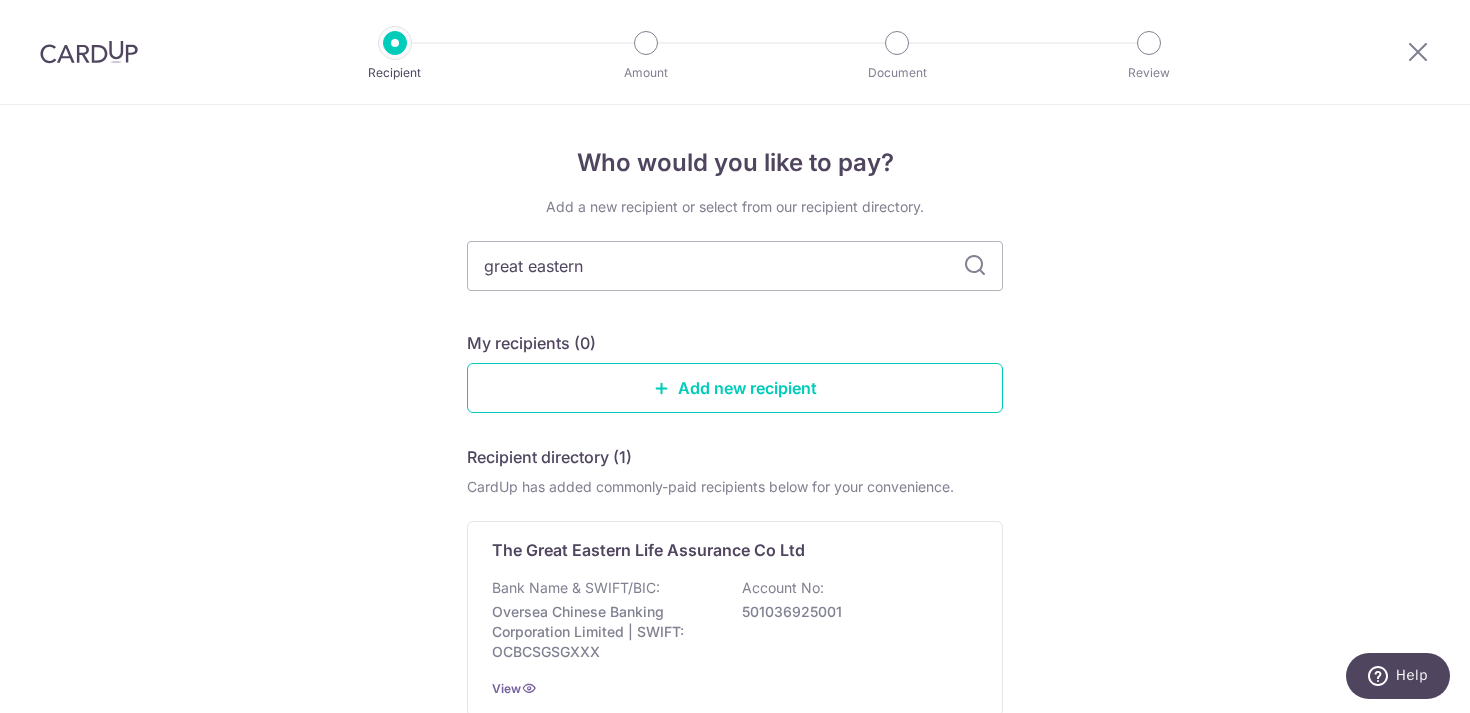 click at bounding box center [975, 266] 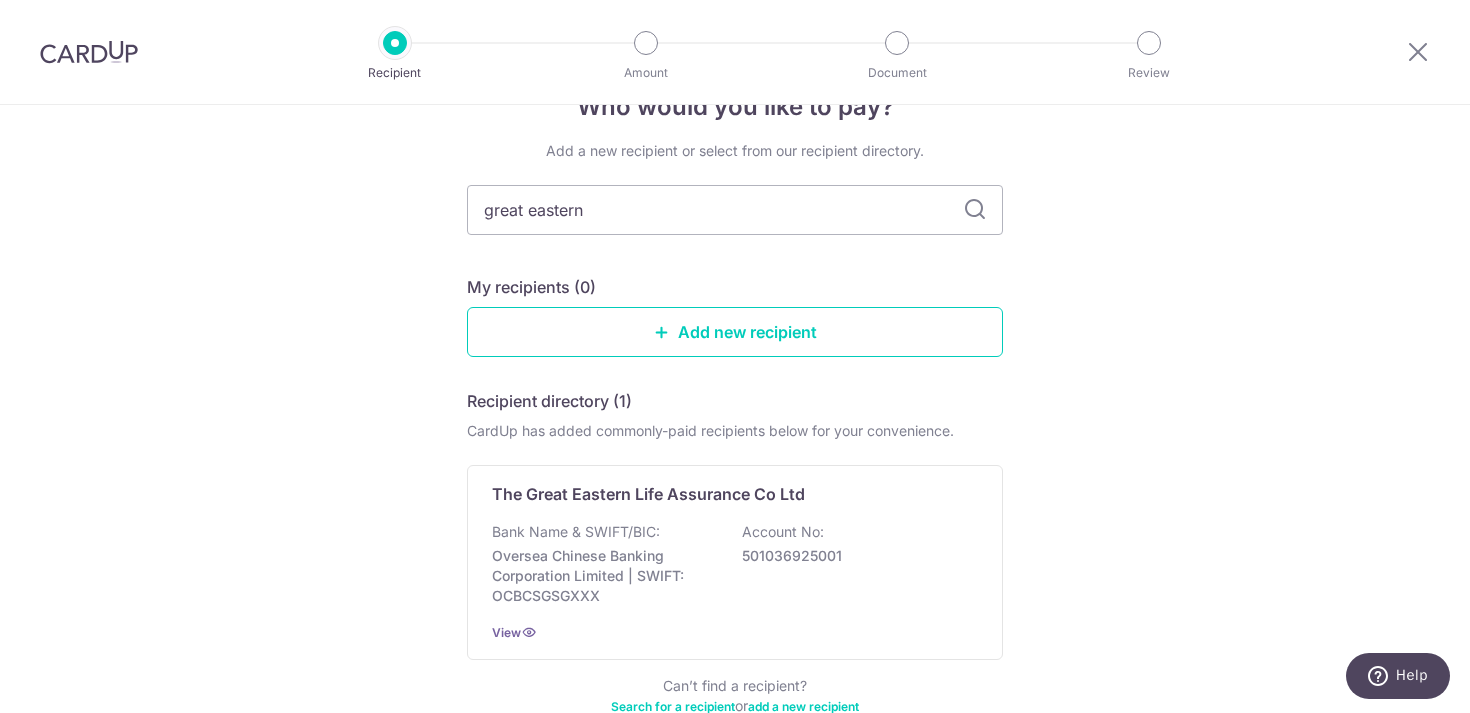 scroll, scrollTop: 177, scrollLeft: 0, axis: vertical 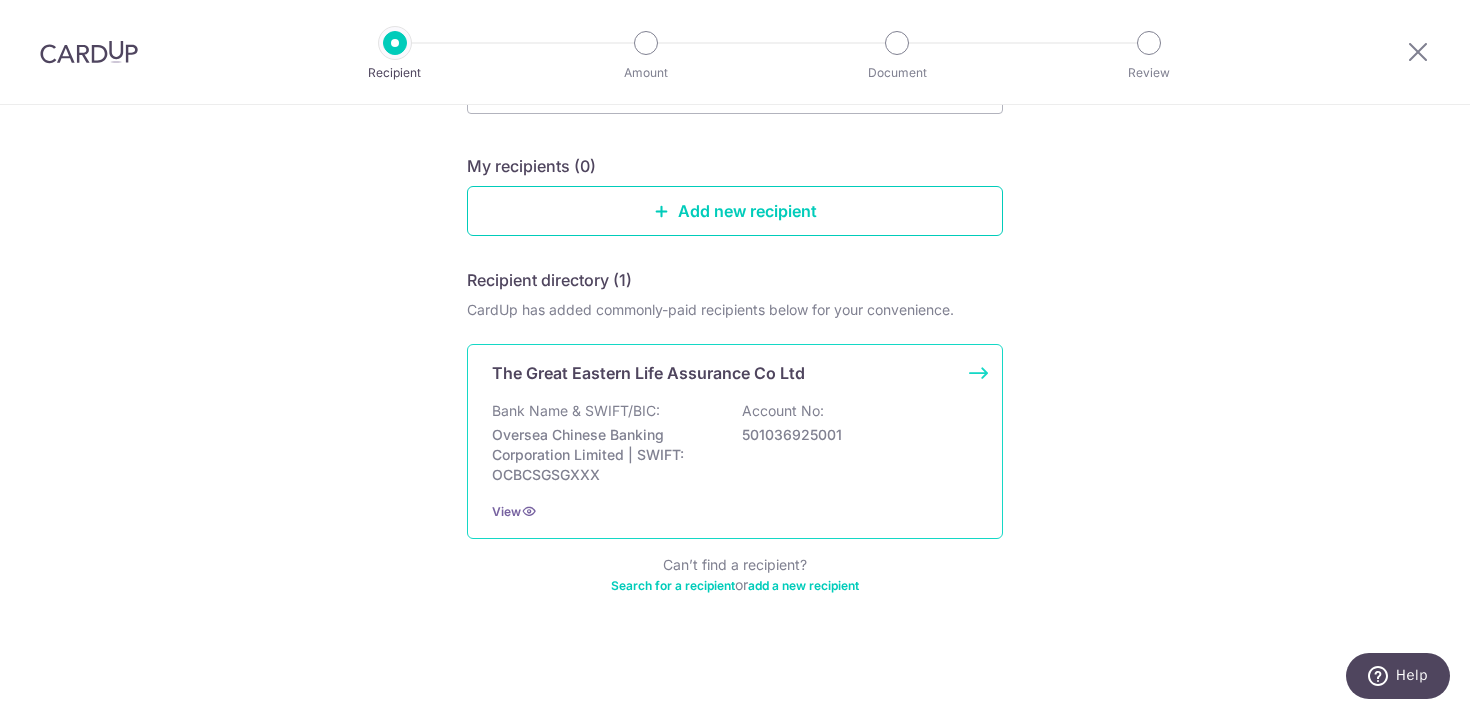 click on "The Great Eastern Life Assurance Co Ltd
Bank Name & SWIFT/BIC:
Oversea Chinese Banking Corporation Limited | SWIFT: OCBCSGSGXXX
Account No:
501036925001
View" at bounding box center [735, 441] 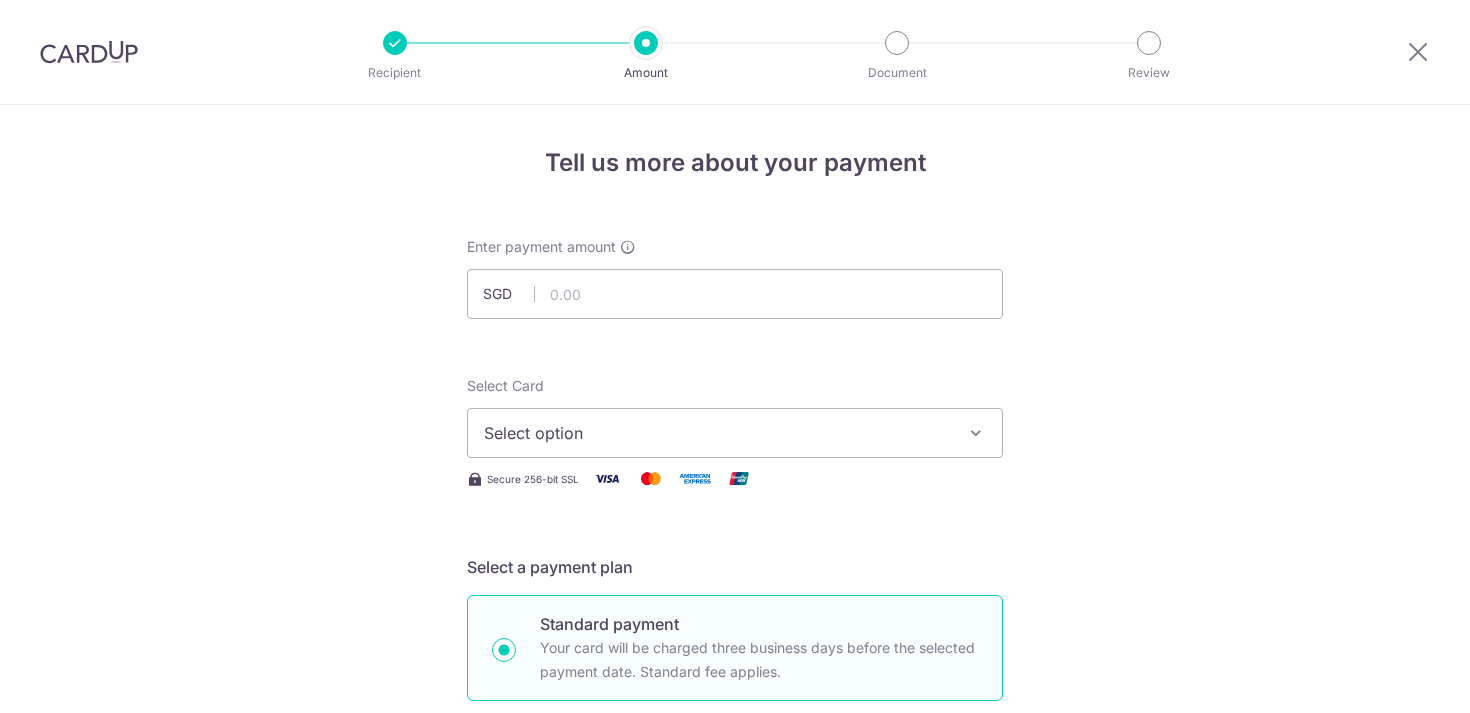 scroll, scrollTop: 0, scrollLeft: 0, axis: both 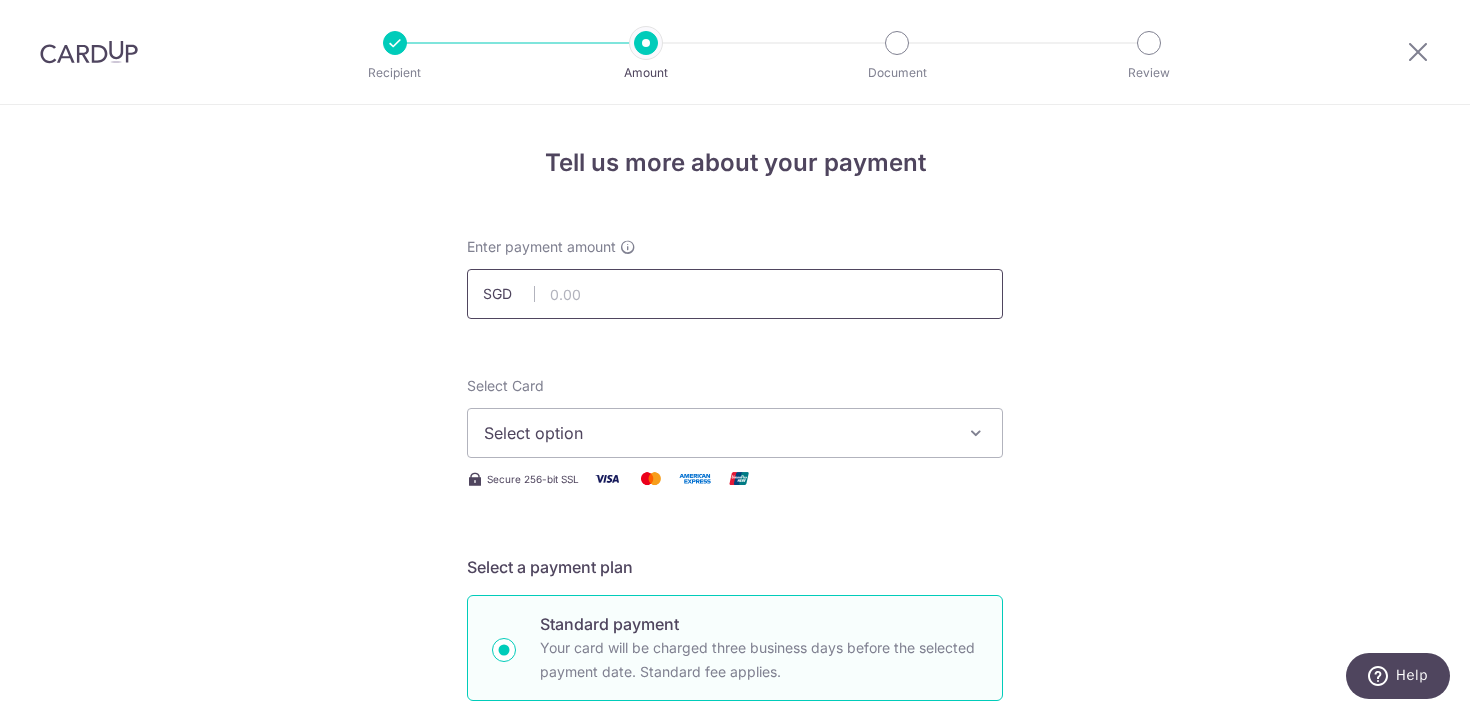 click at bounding box center (735, 294) 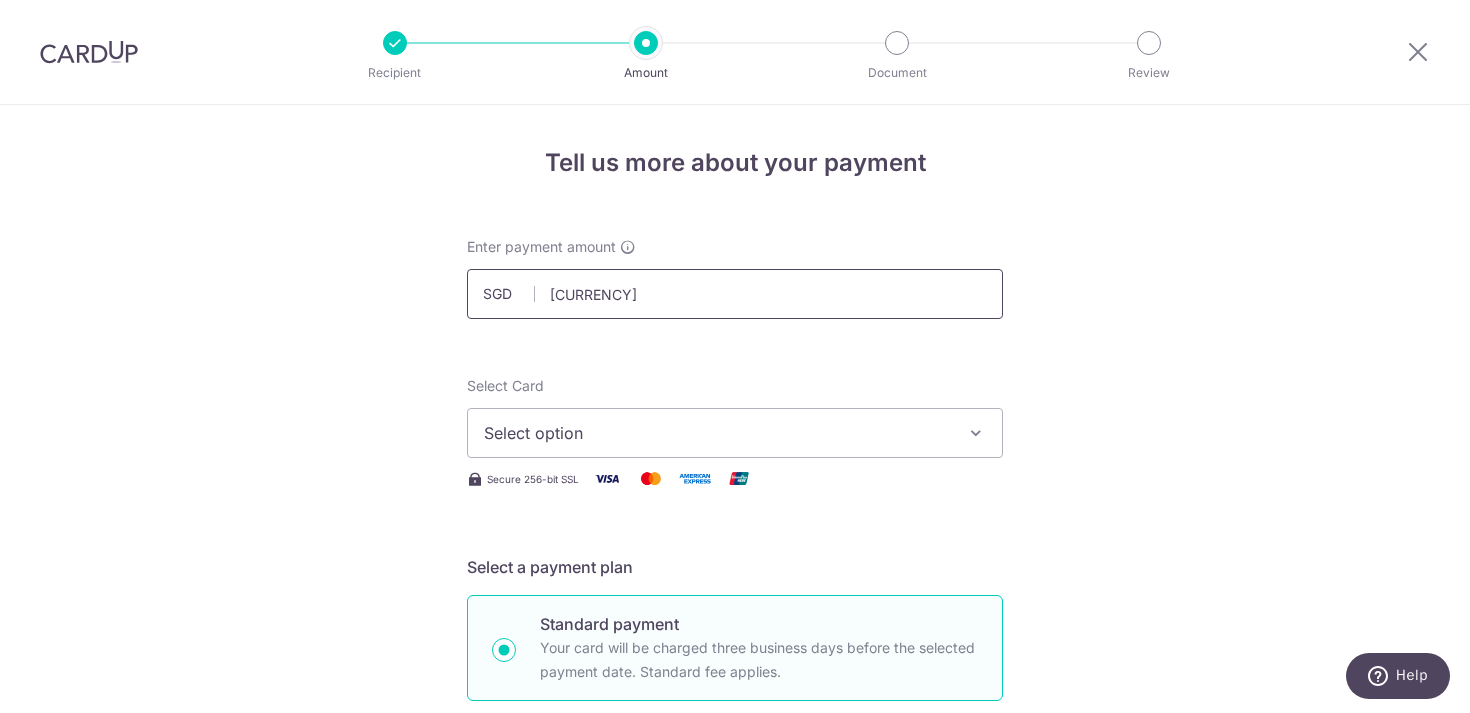type on "[CURRENCY]" 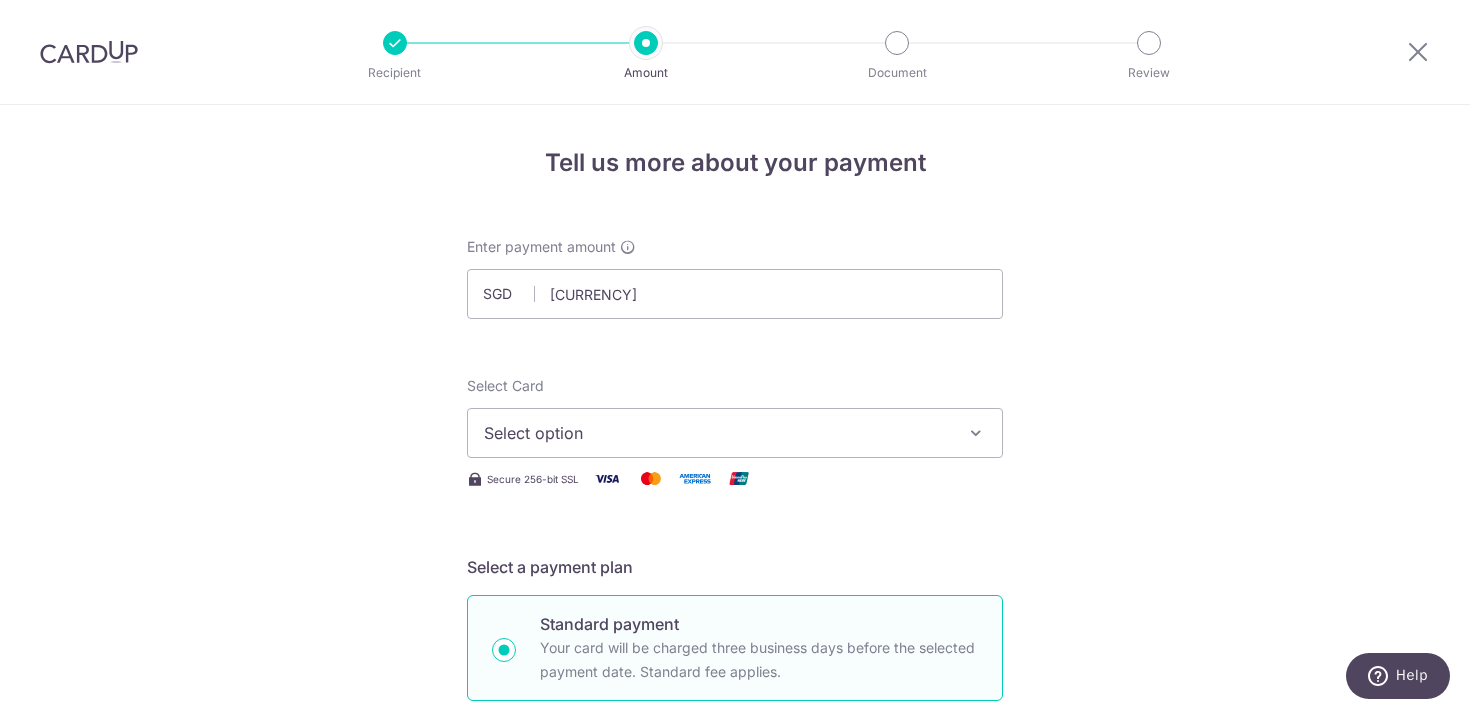 click on "Select option" at bounding box center (717, 433) 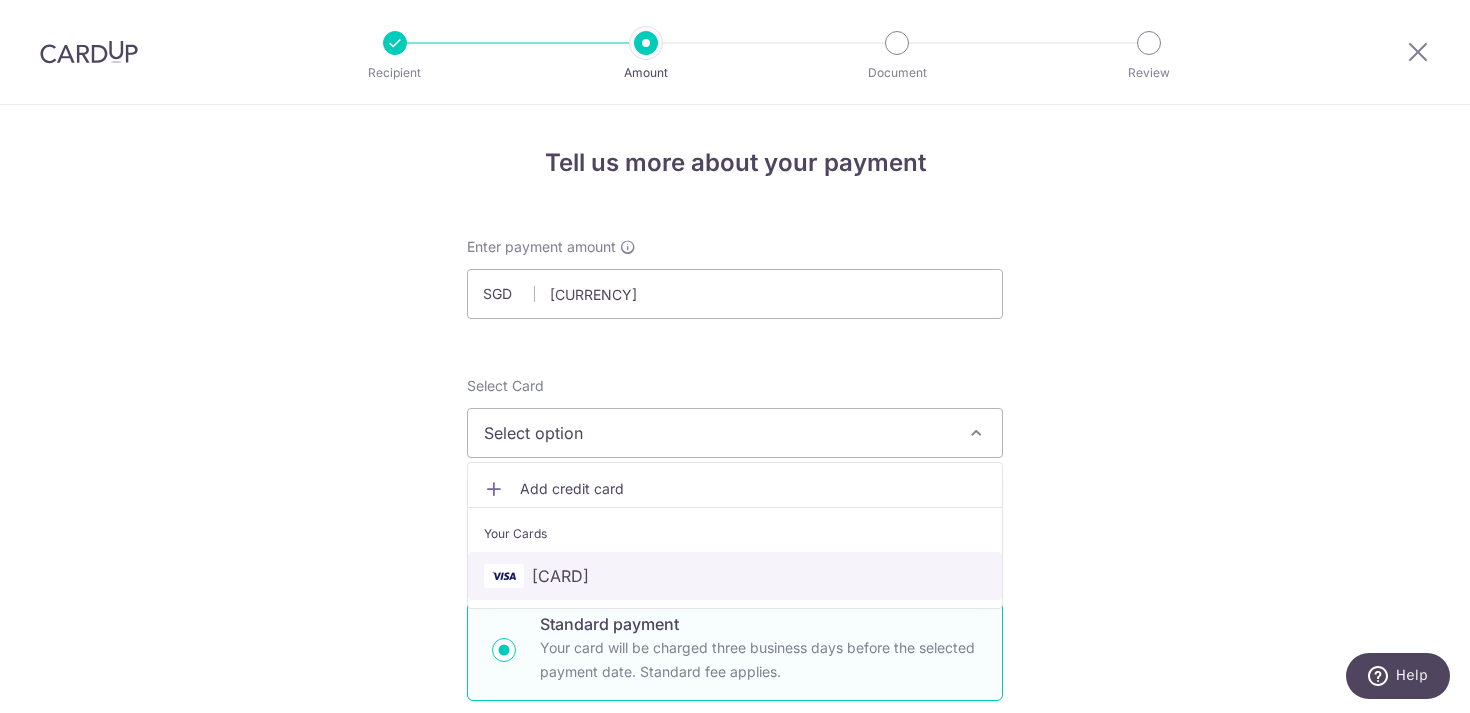 click on "[CARD]" at bounding box center [560, 576] 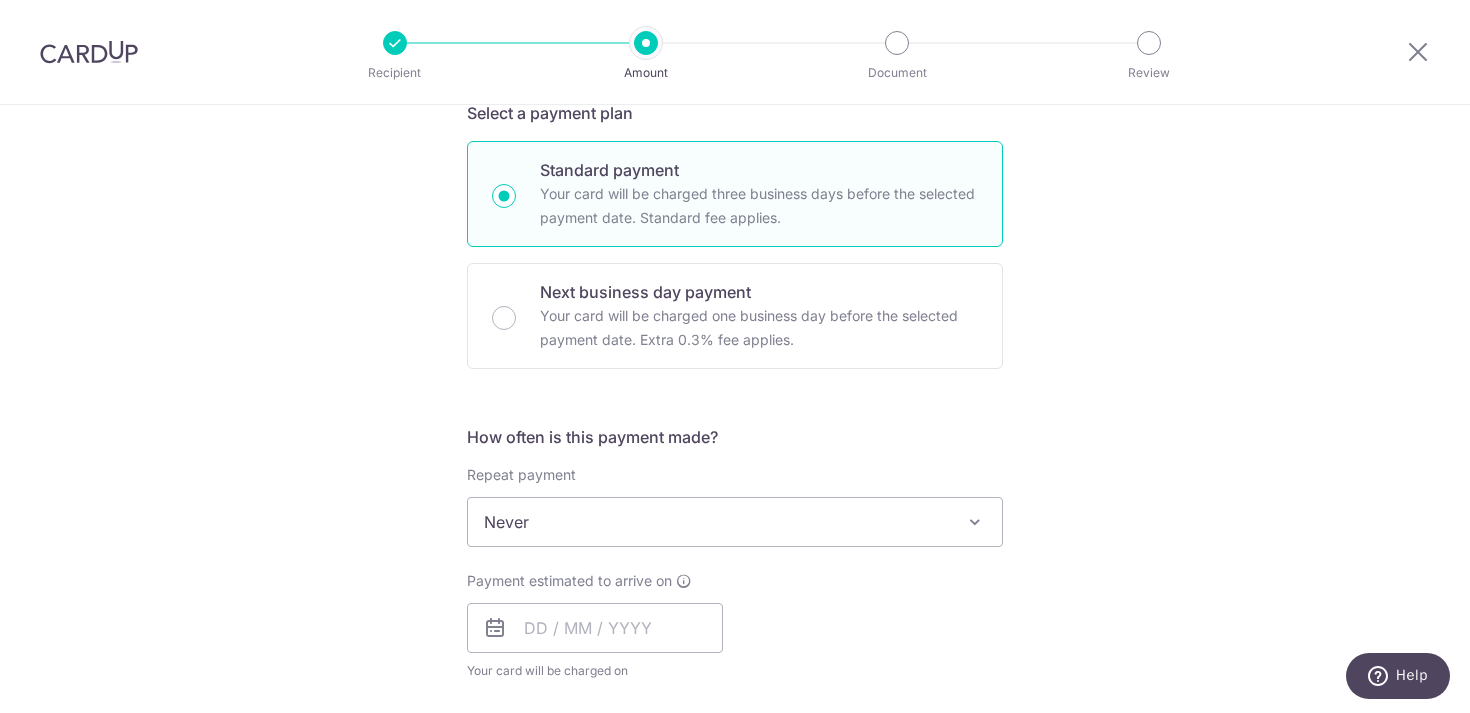scroll, scrollTop: 516, scrollLeft: 0, axis: vertical 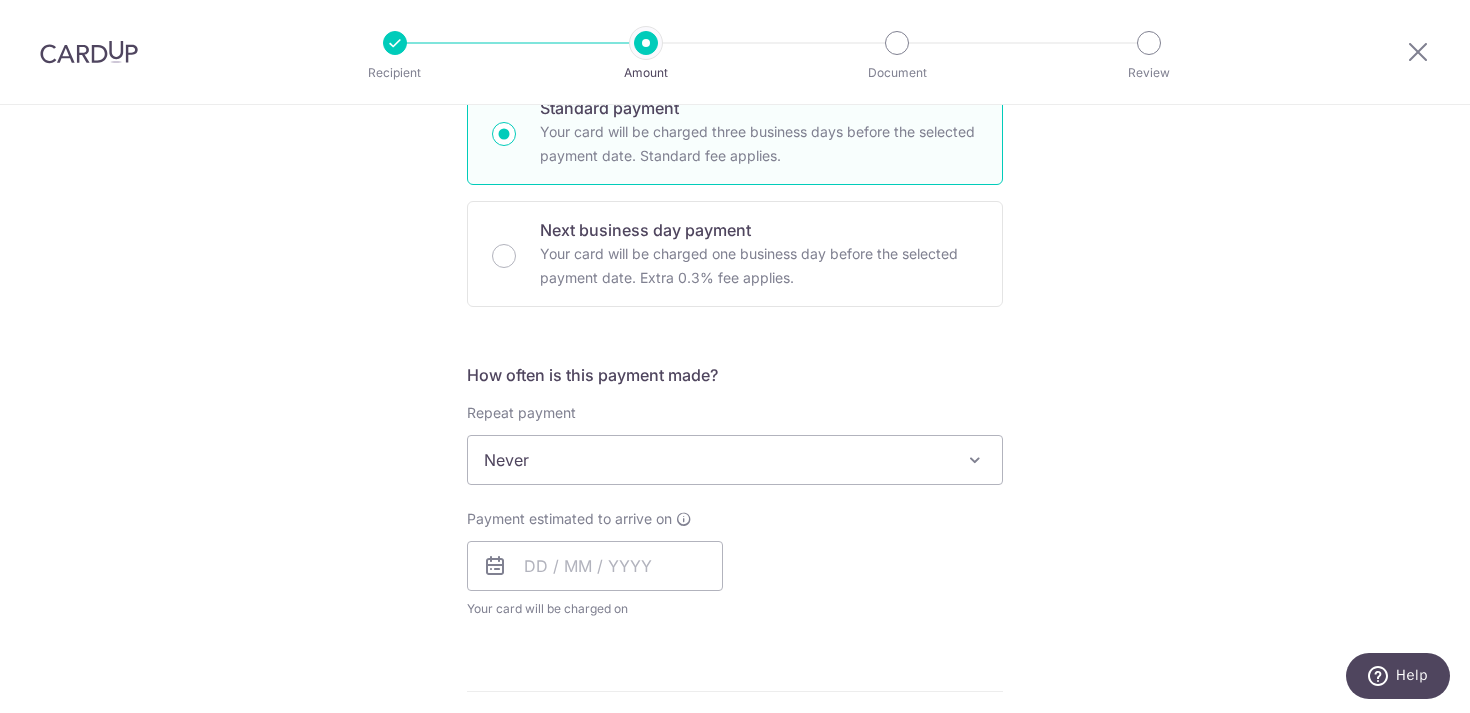 click on "Never" at bounding box center [735, 460] 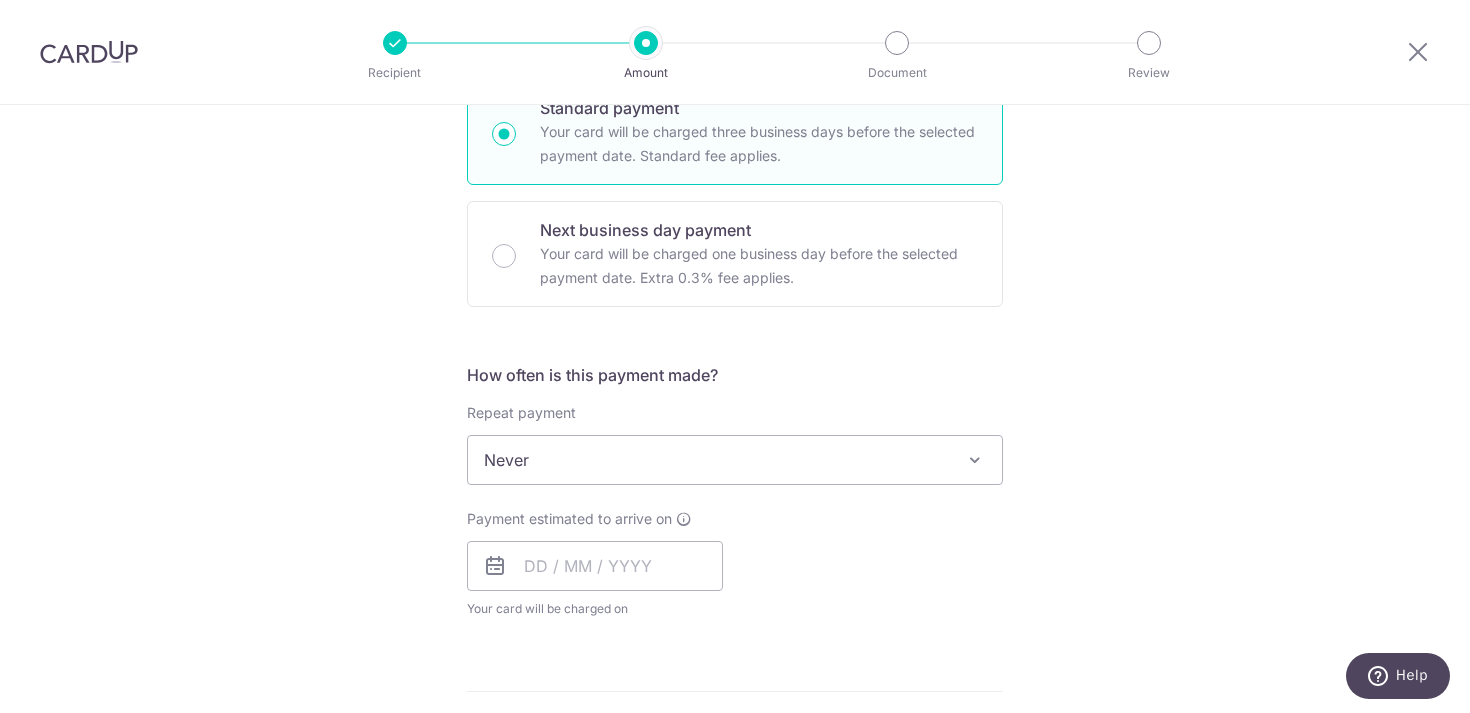 click on "Never" at bounding box center (735, 460) 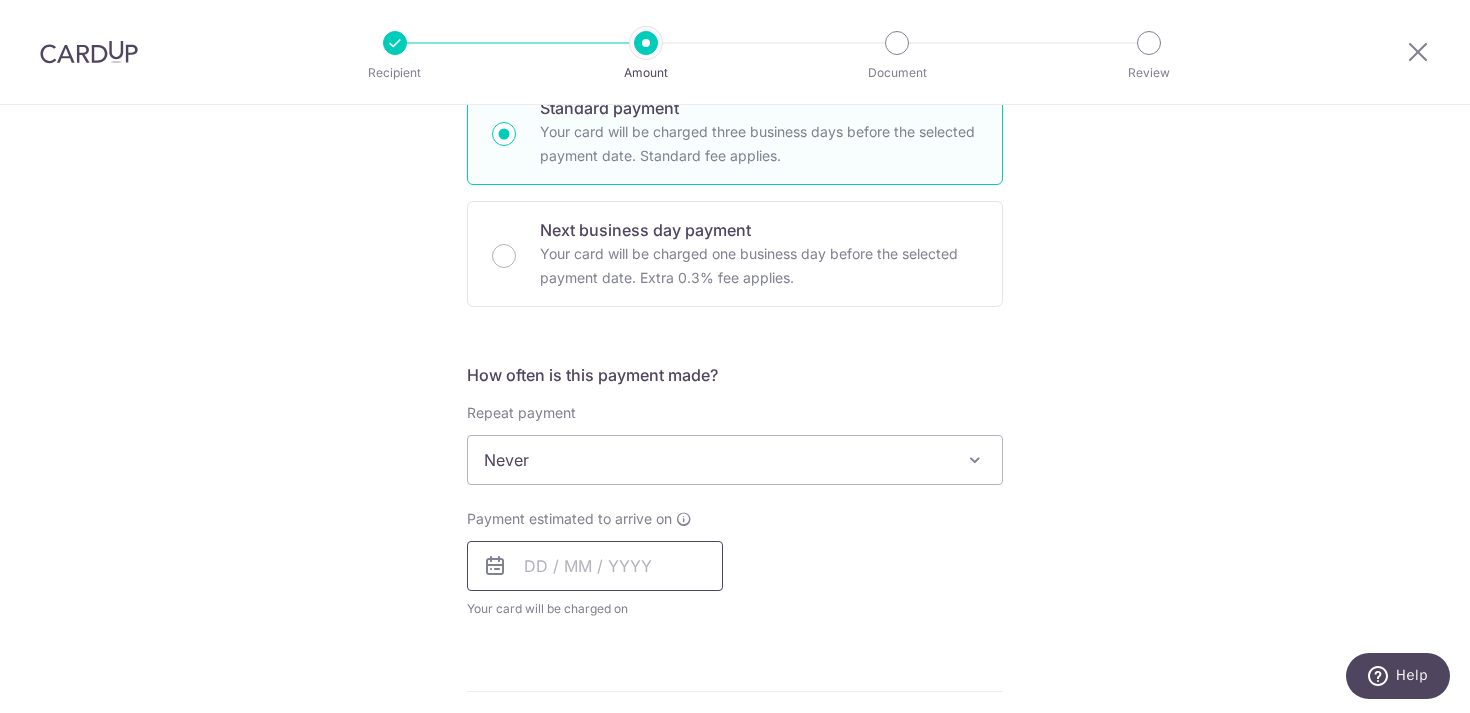 click at bounding box center (595, 566) 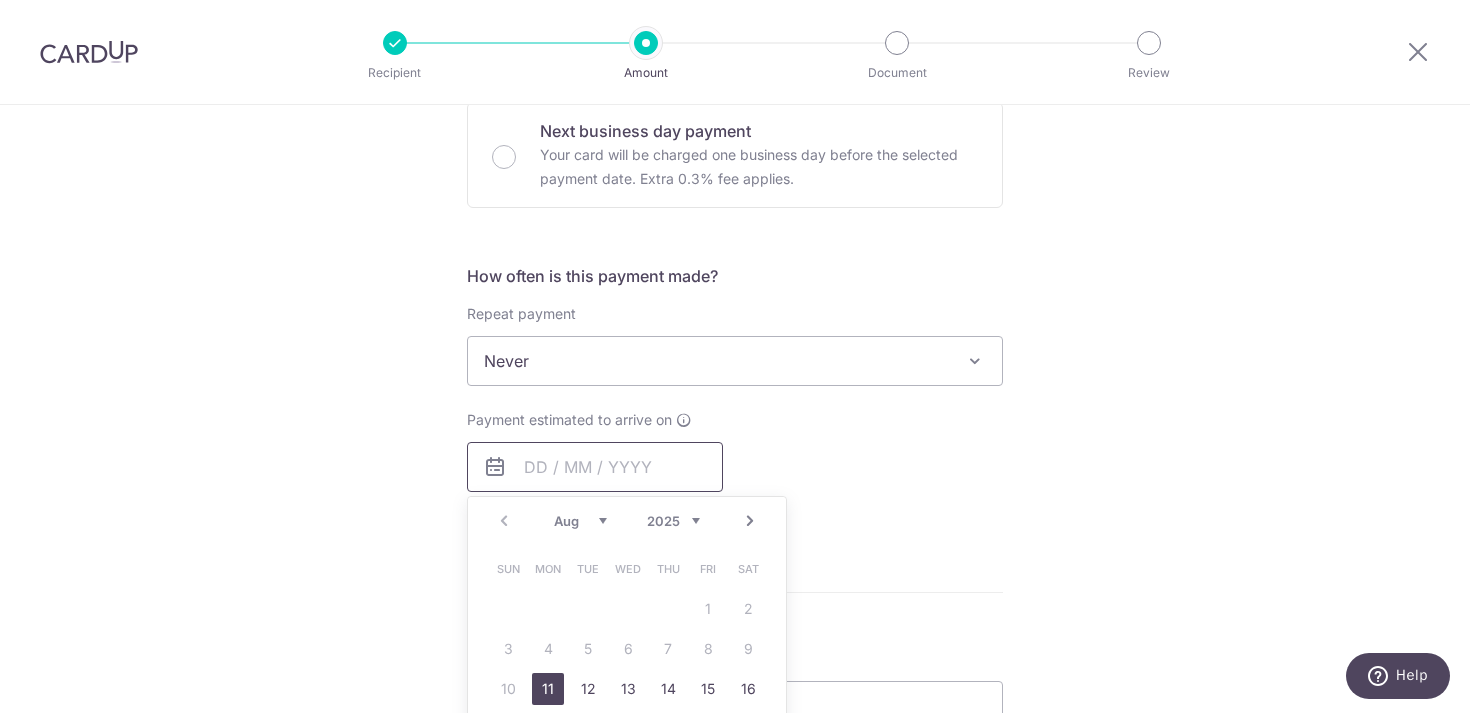 scroll, scrollTop: 634, scrollLeft: 0, axis: vertical 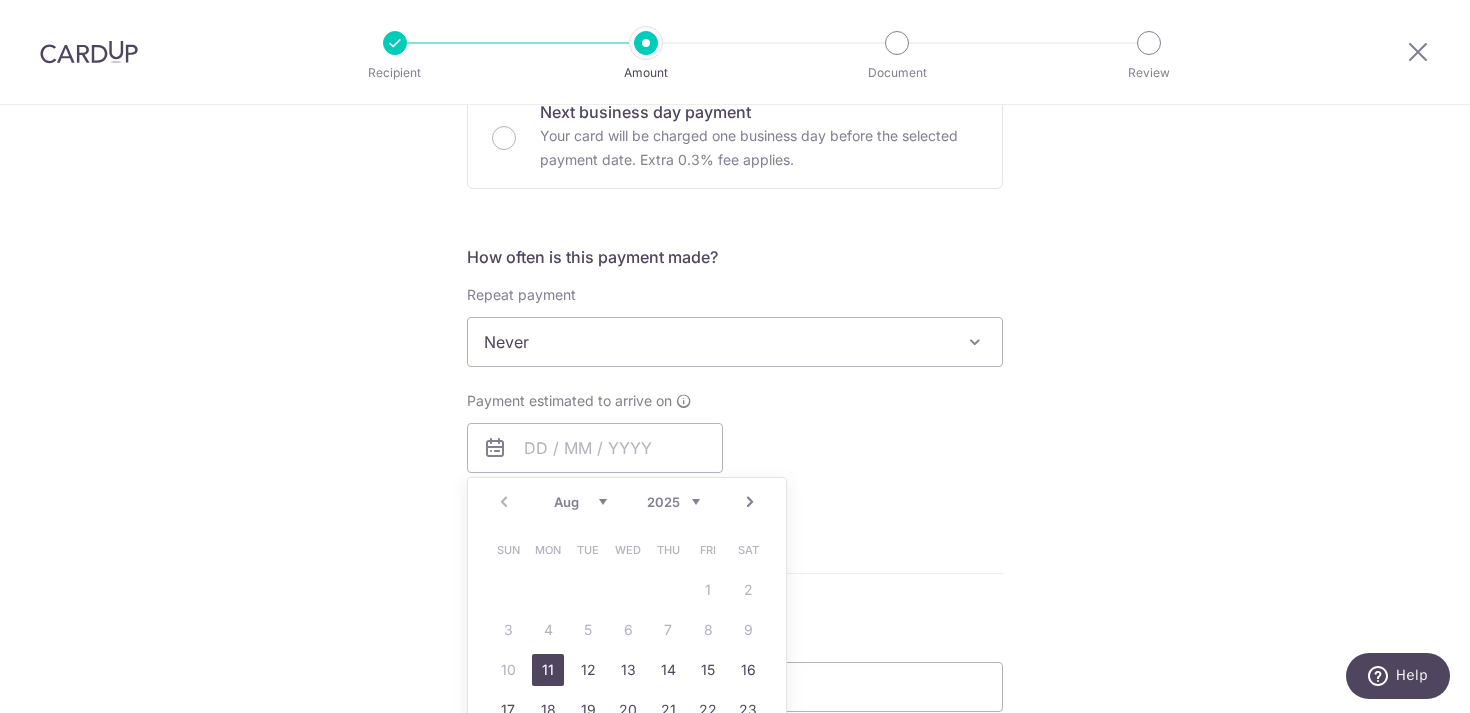 click on "11" at bounding box center (548, 670) 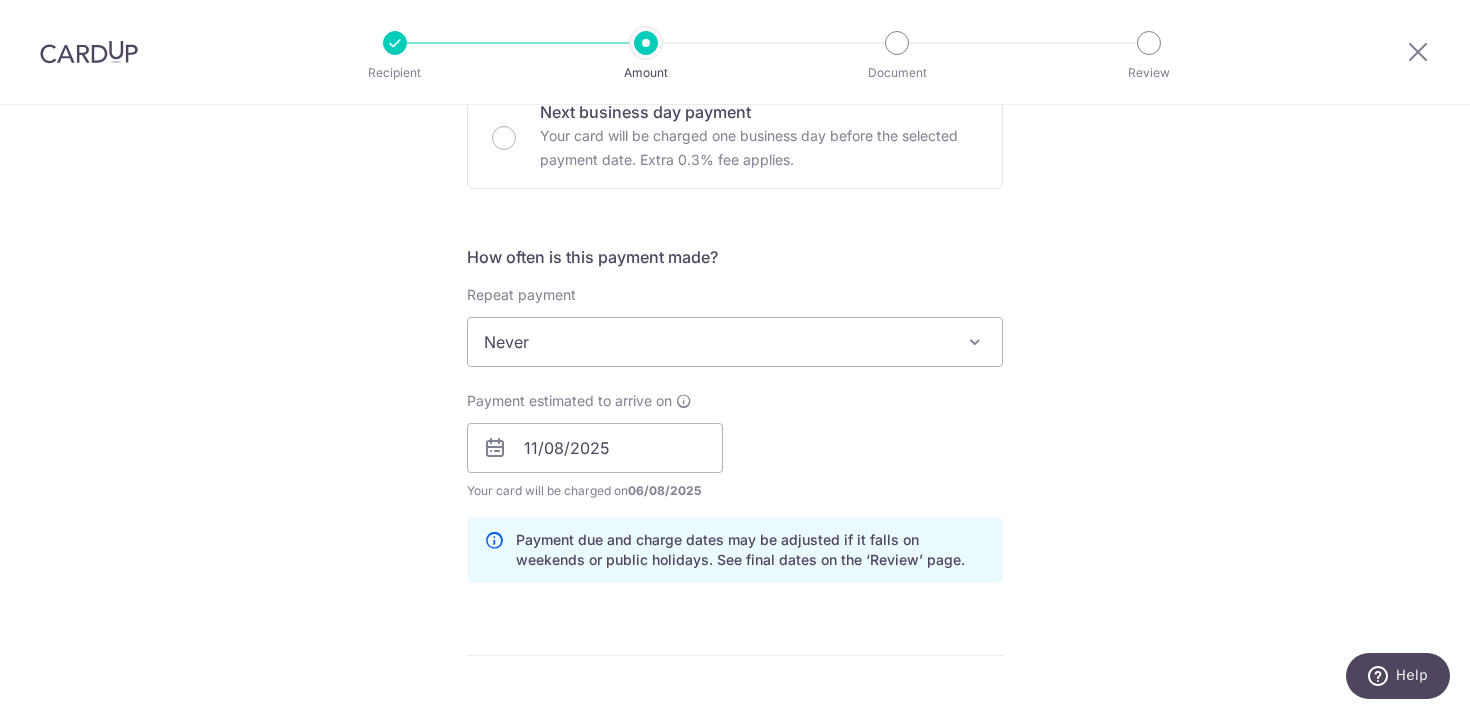 click on "Tell us more about your payment
Enter payment amount
SGD
2,039.70
2039.70
Select Card
**** 5128
Add credit card
Your Cards
**** 5128
Secure 256-bit SSL
Text
New card details
Card
Secure 256-bit SSL" at bounding box center [735, 416] 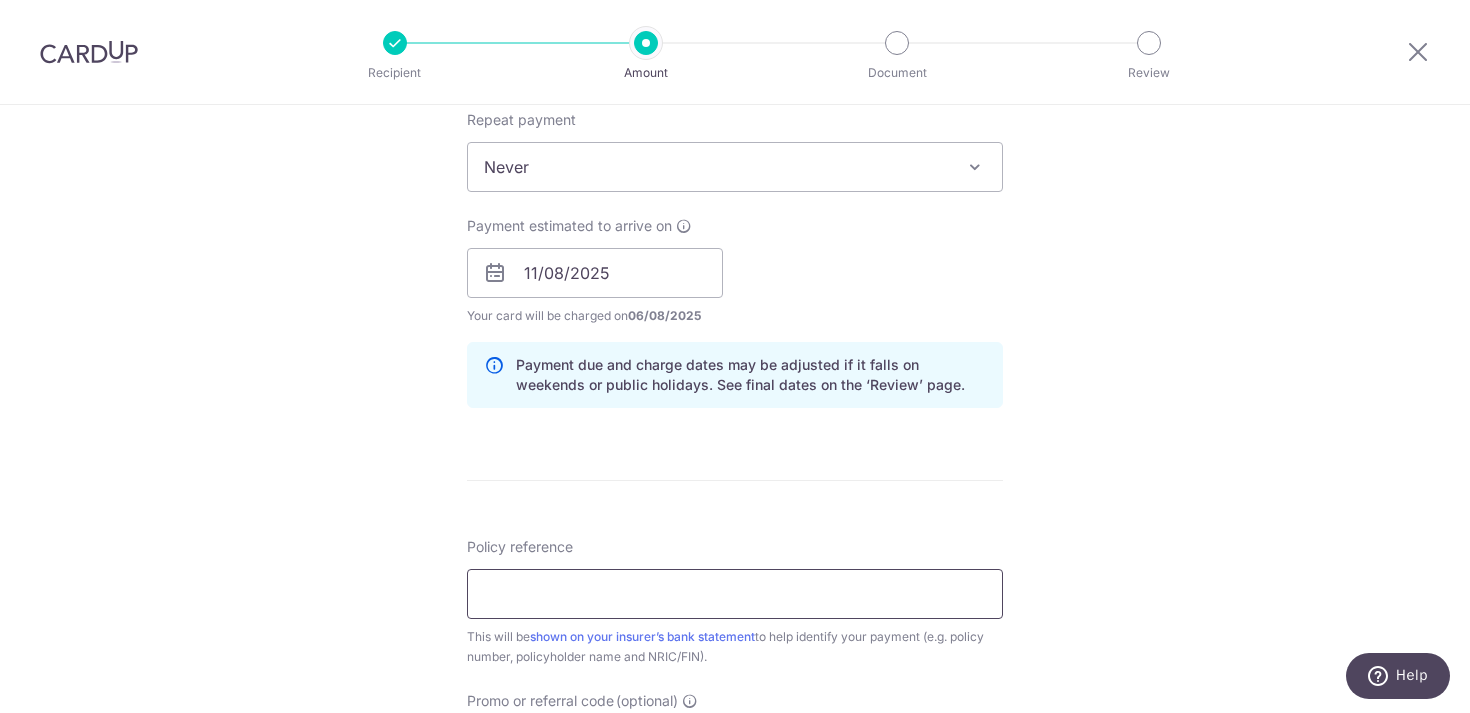 scroll, scrollTop: 809, scrollLeft: 0, axis: vertical 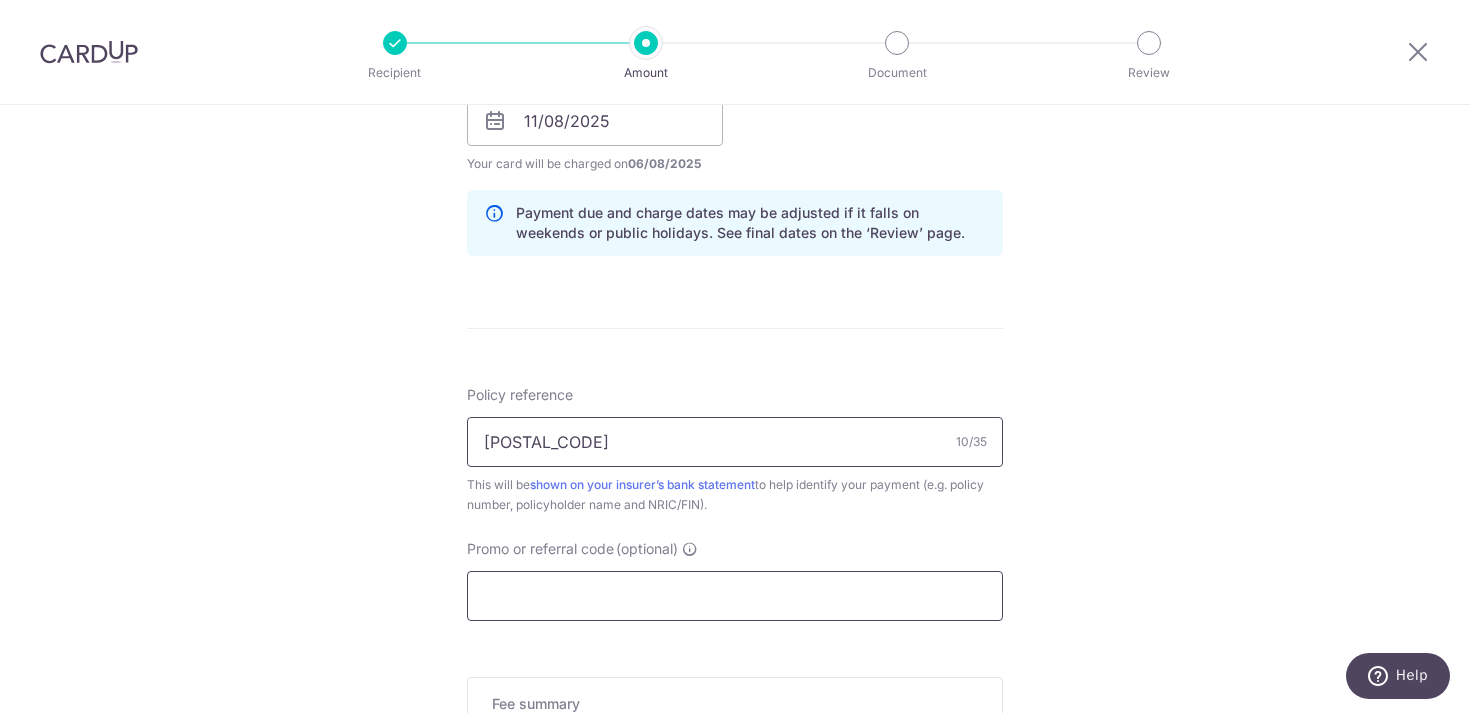 type on "0236005429" 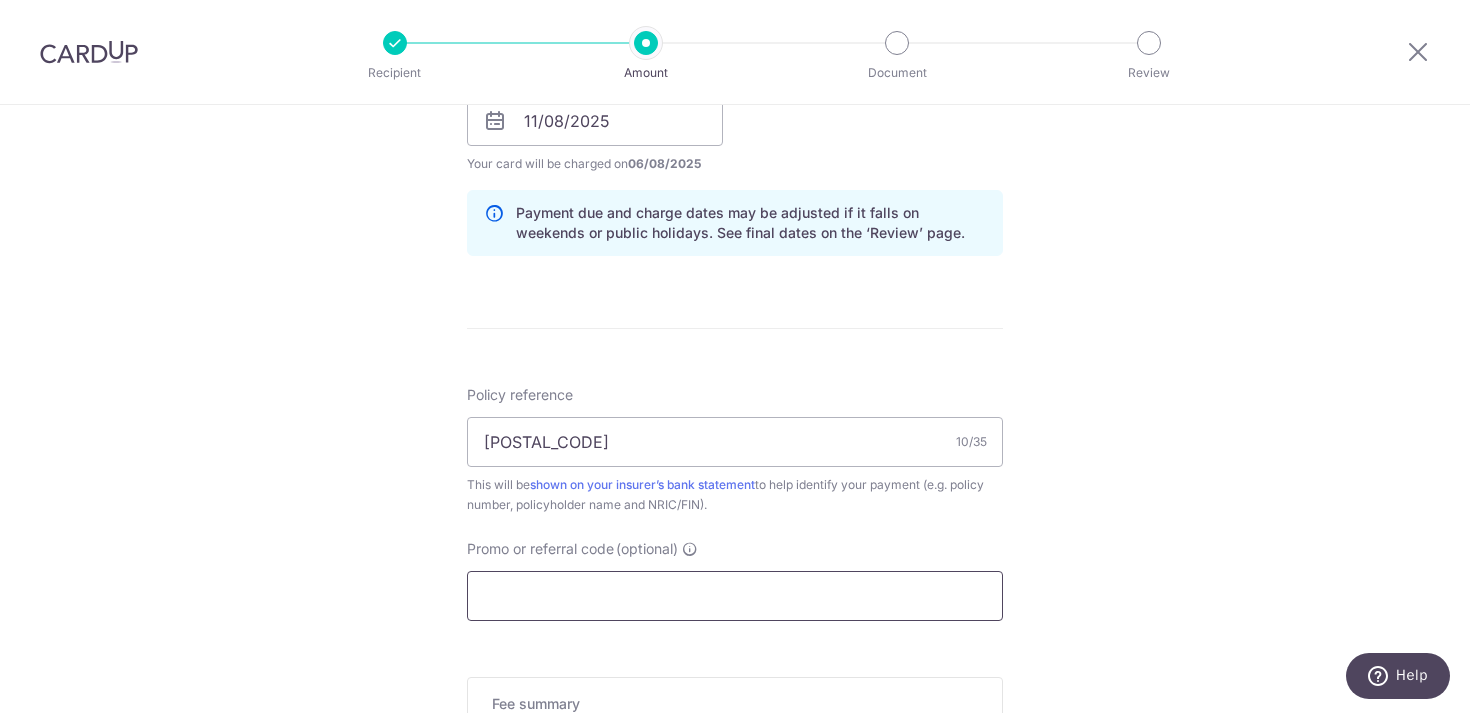 click on "Promo or referral code
(optional)" at bounding box center (735, 596) 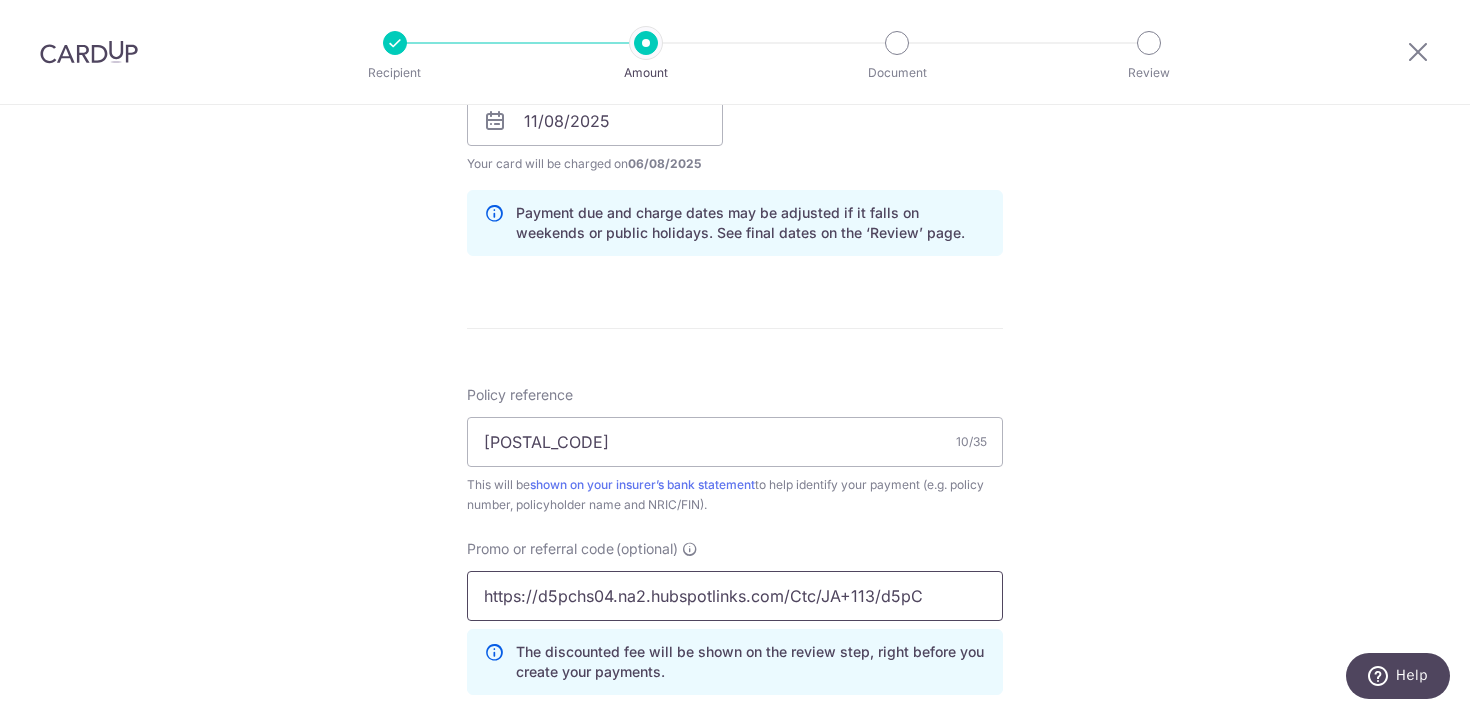 scroll, scrollTop: 0, scrollLeft: 1990, axis: horizontal 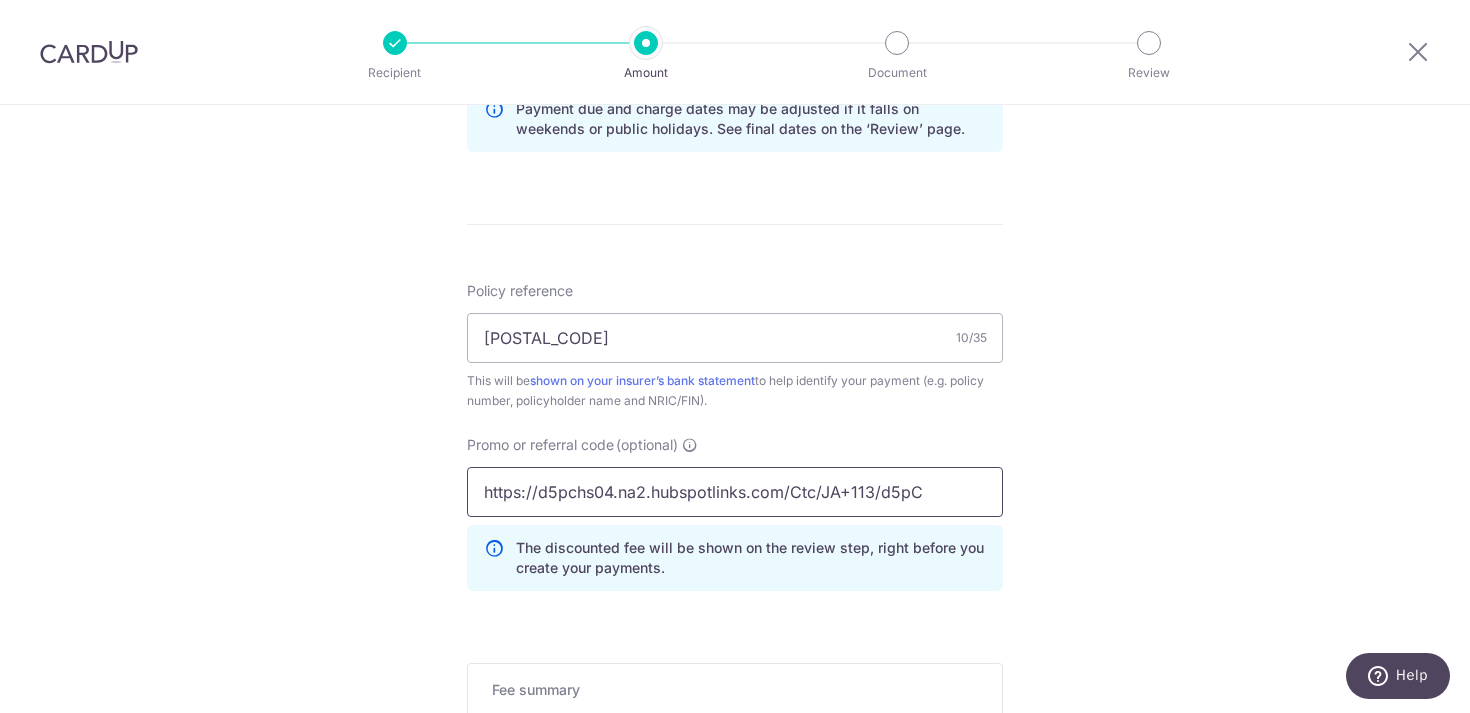 drag, startPoint x: 964, startPoint y: 493, endPoint x: 328, endPoint y: 495, distance: 636.0032 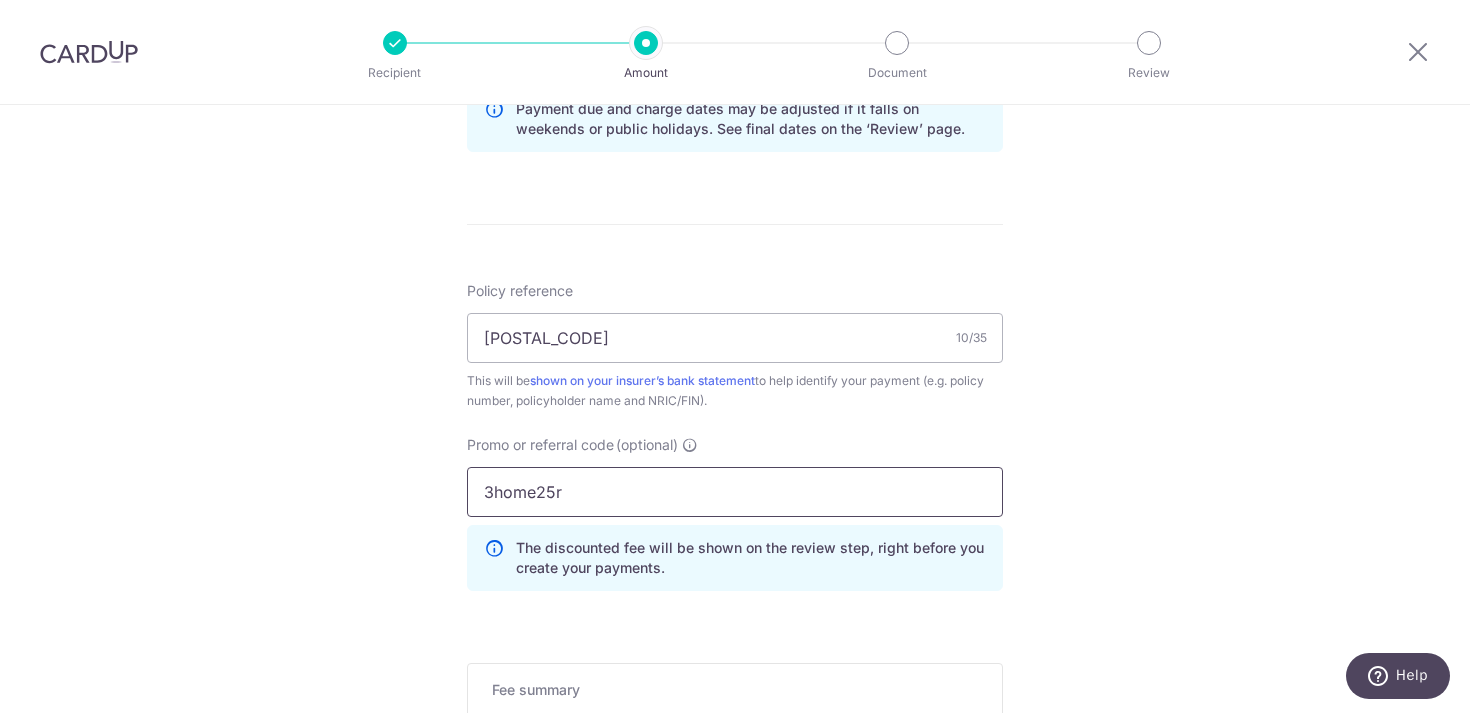type on "3home25r" 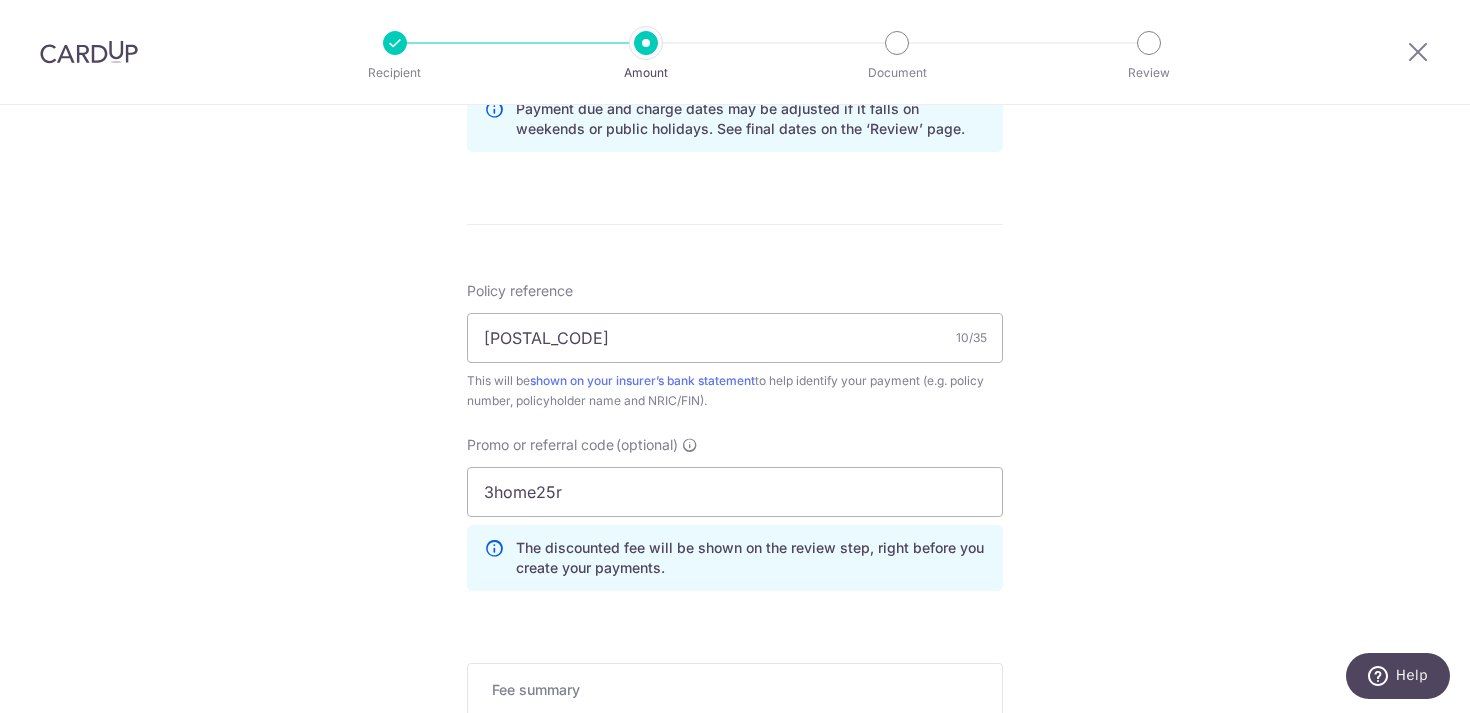 scroll, scrollTop: 1373, scrollLeft: 0, axis: vertical 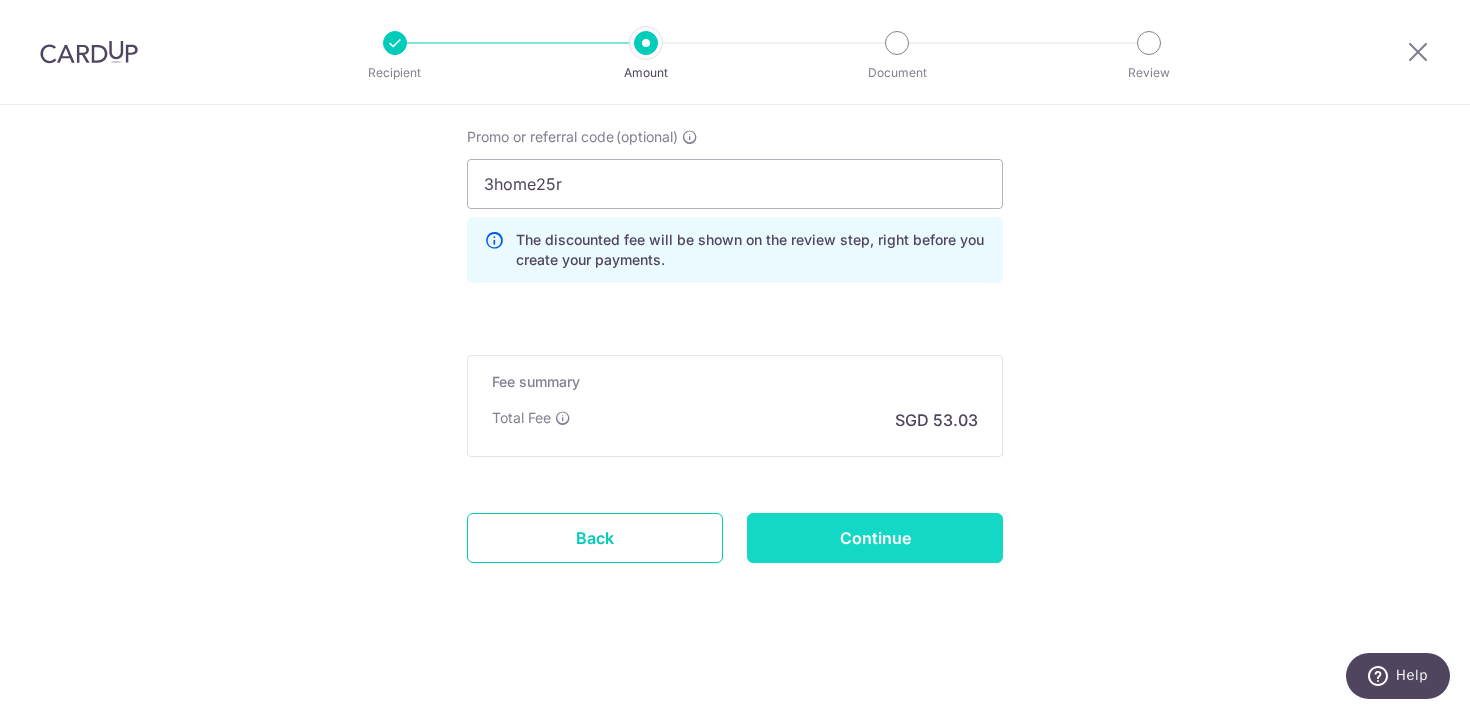 click on "Continue" at bounding box center [875, 538] 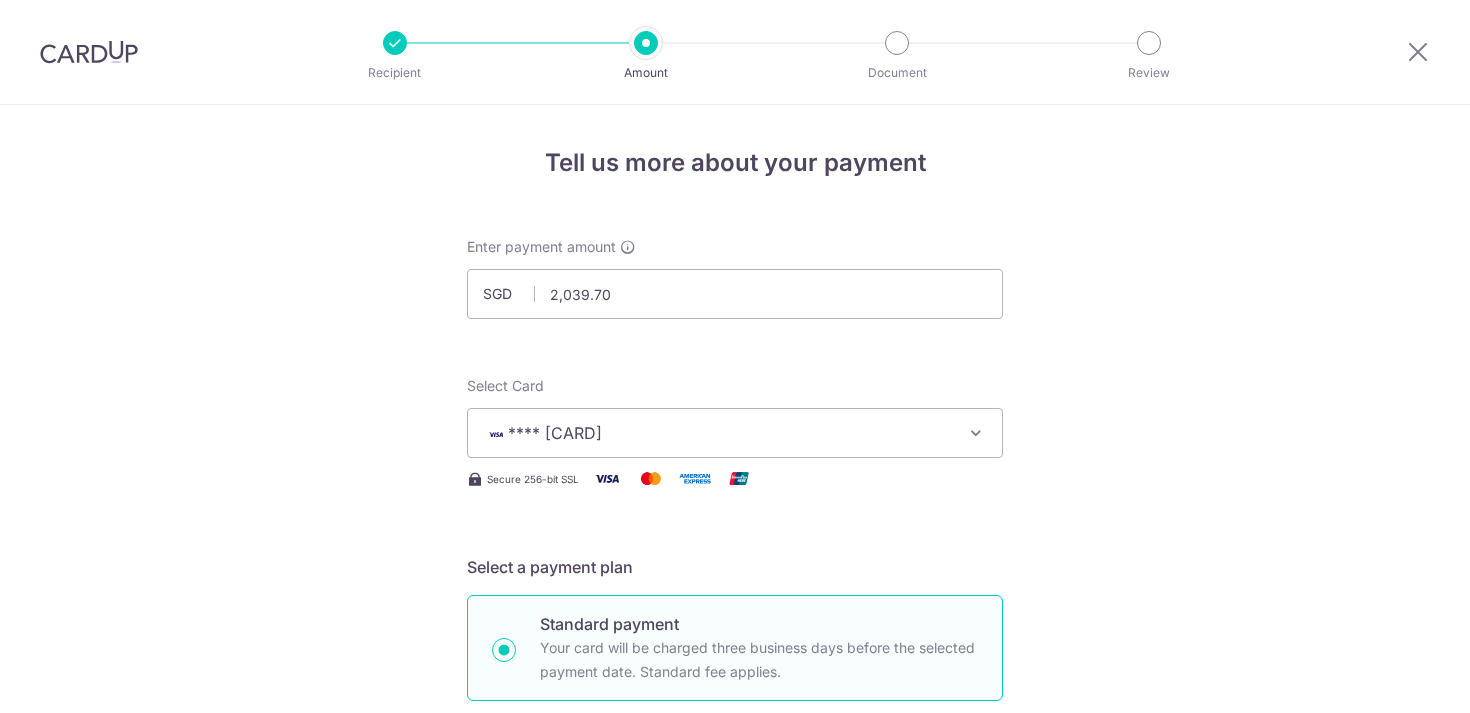 scroll, scrollTop: 0, scrollLeft: 0, axis: both 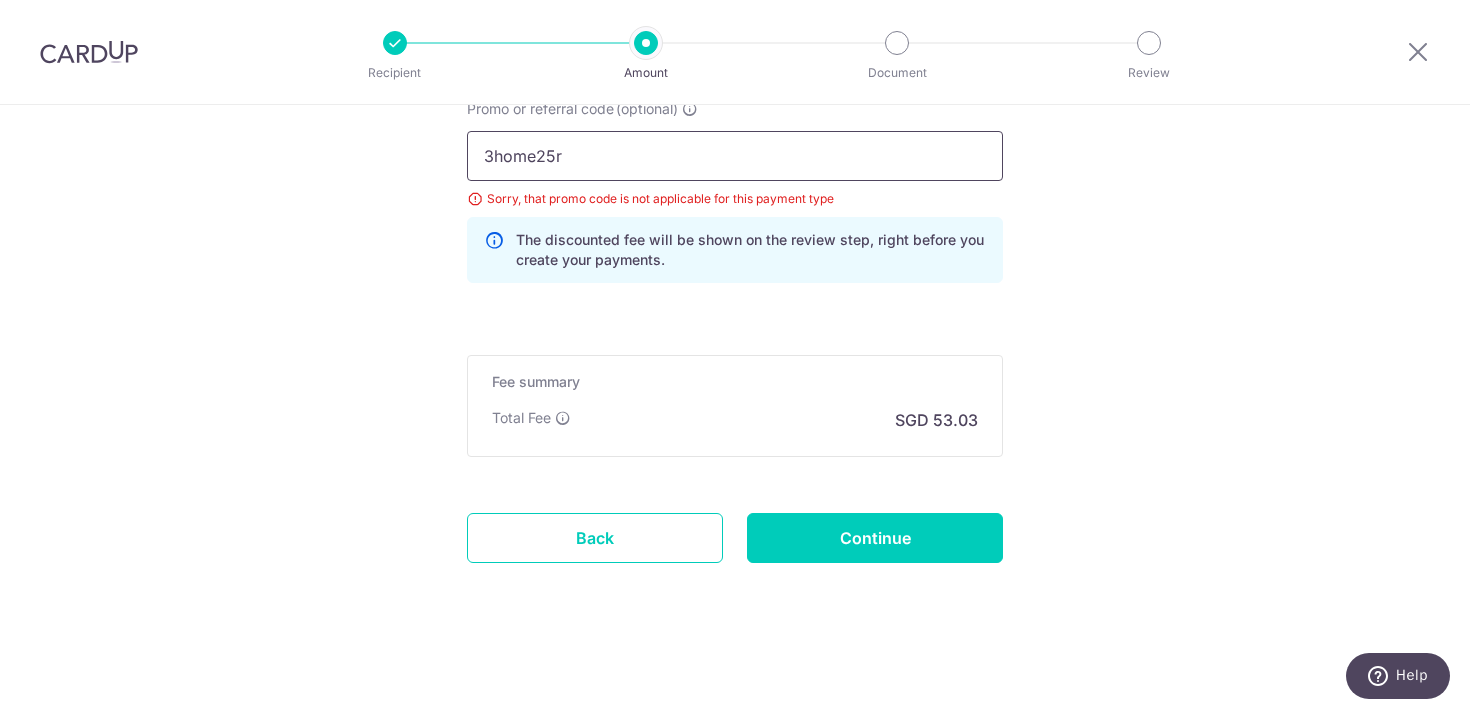 click on "3home25r" at bounding box center (735, 156) 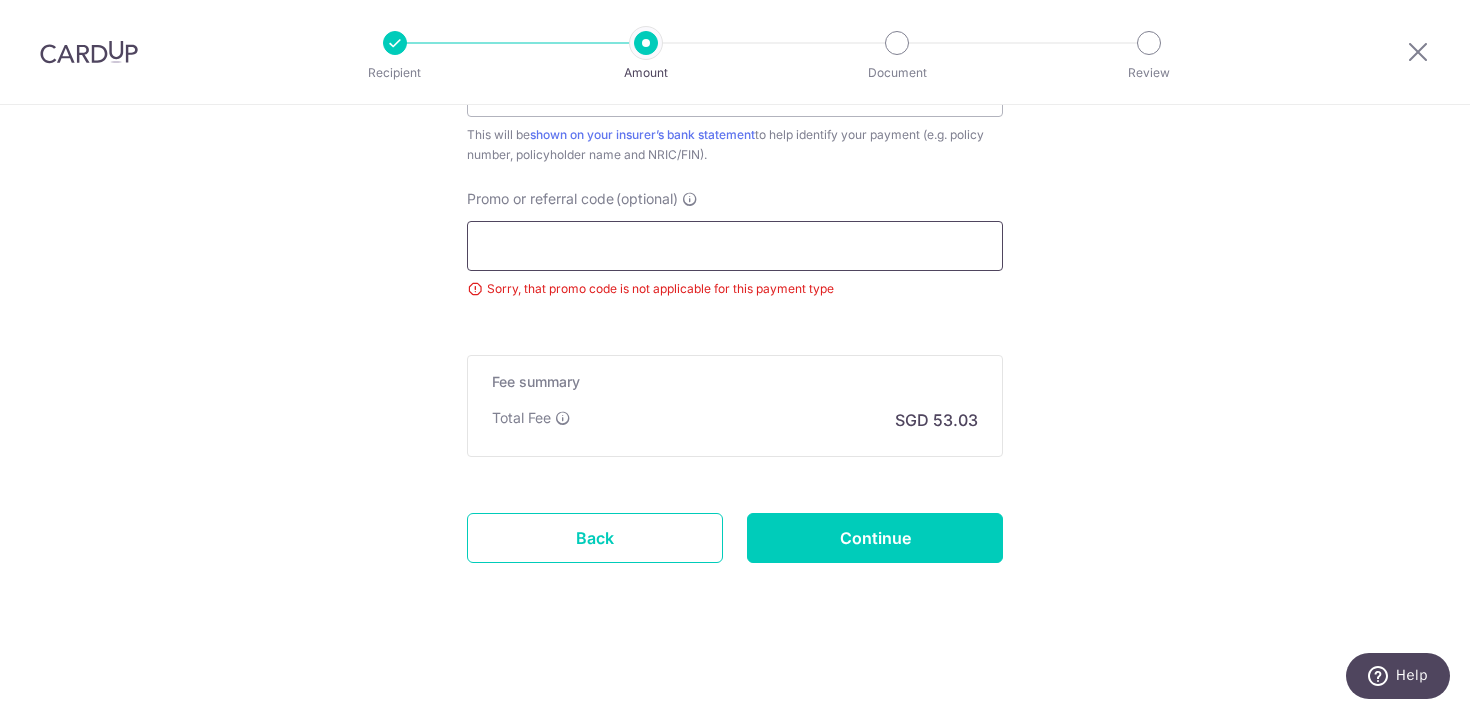 scroll, scrollTop: 1311, scrollLeft: 0, axis: vertical 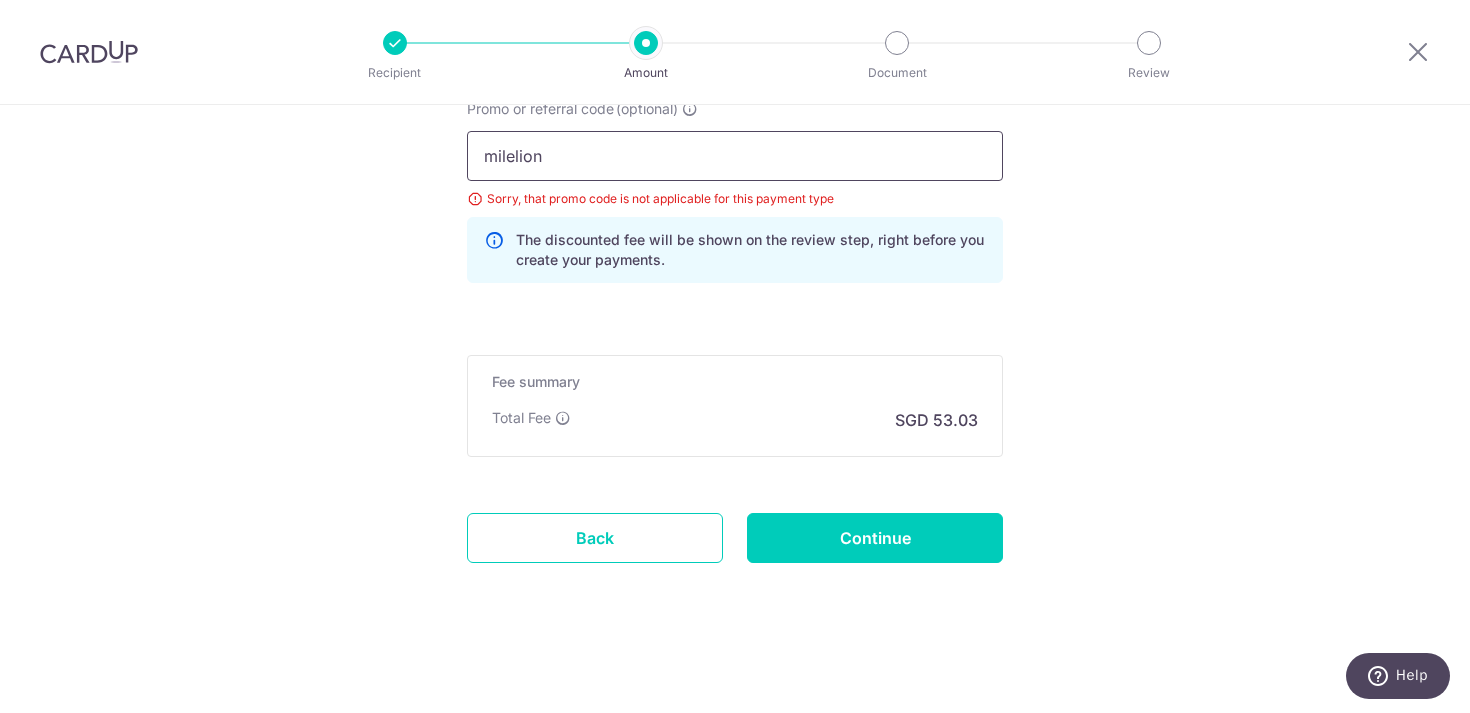 type on "milelion" 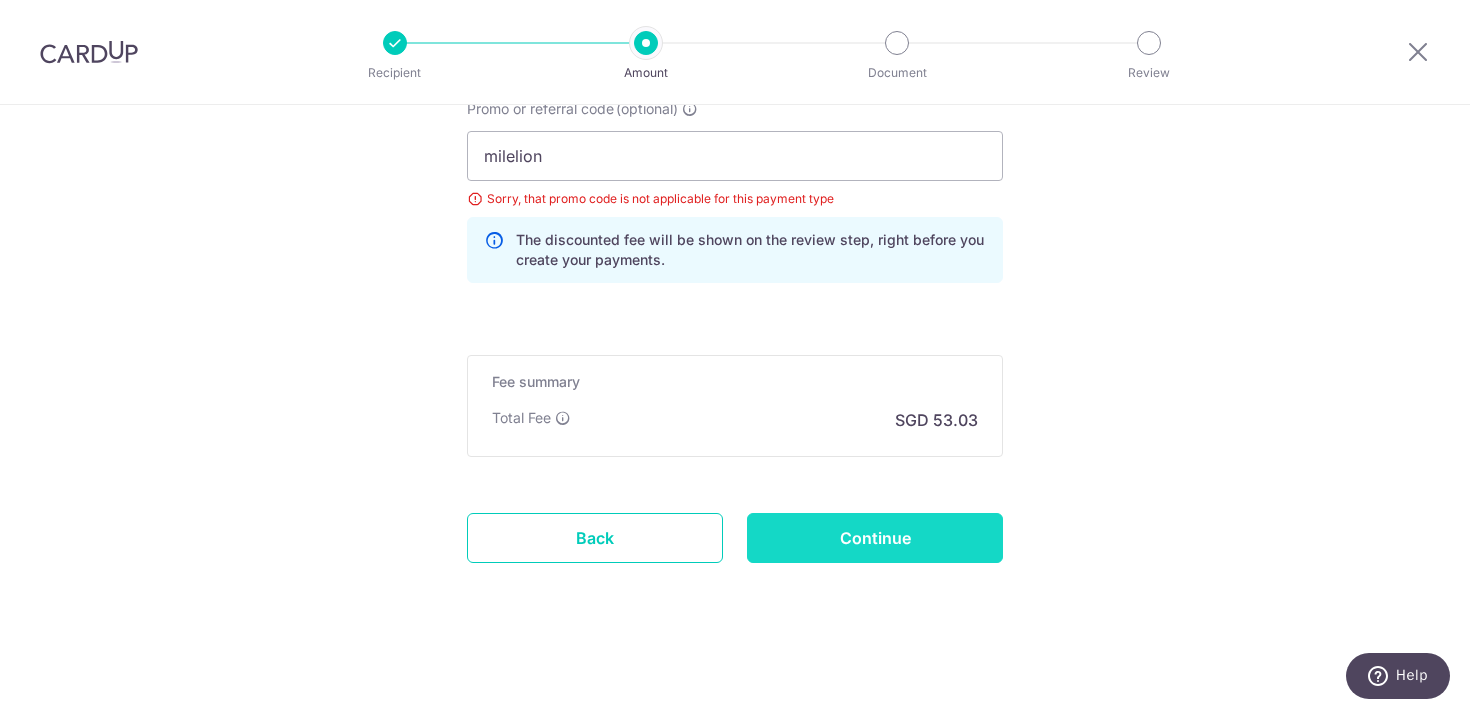 click on "Continue" at bounding box center [875, 538] 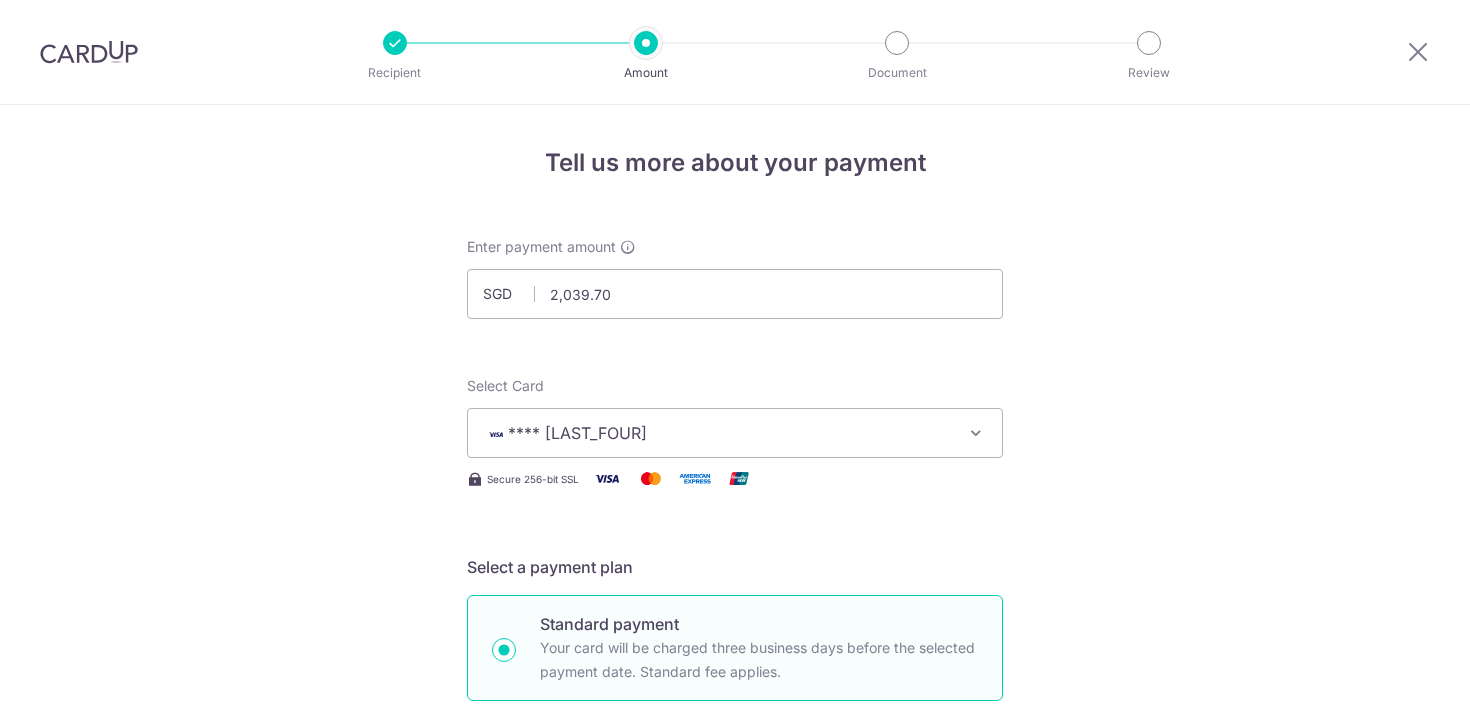 scroll, scrollTop: 0, scrollLeft: 0, axis: both 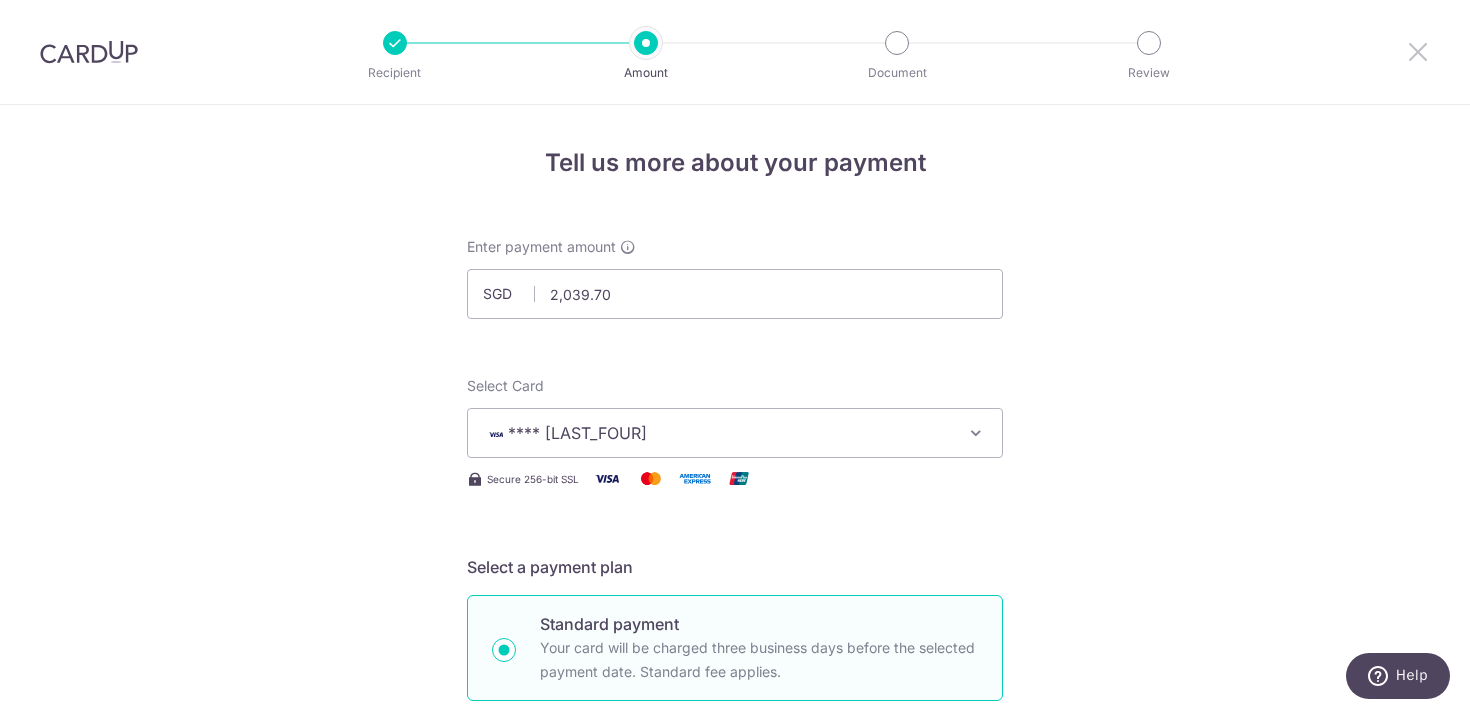 click at bounding box center [1418, 51] 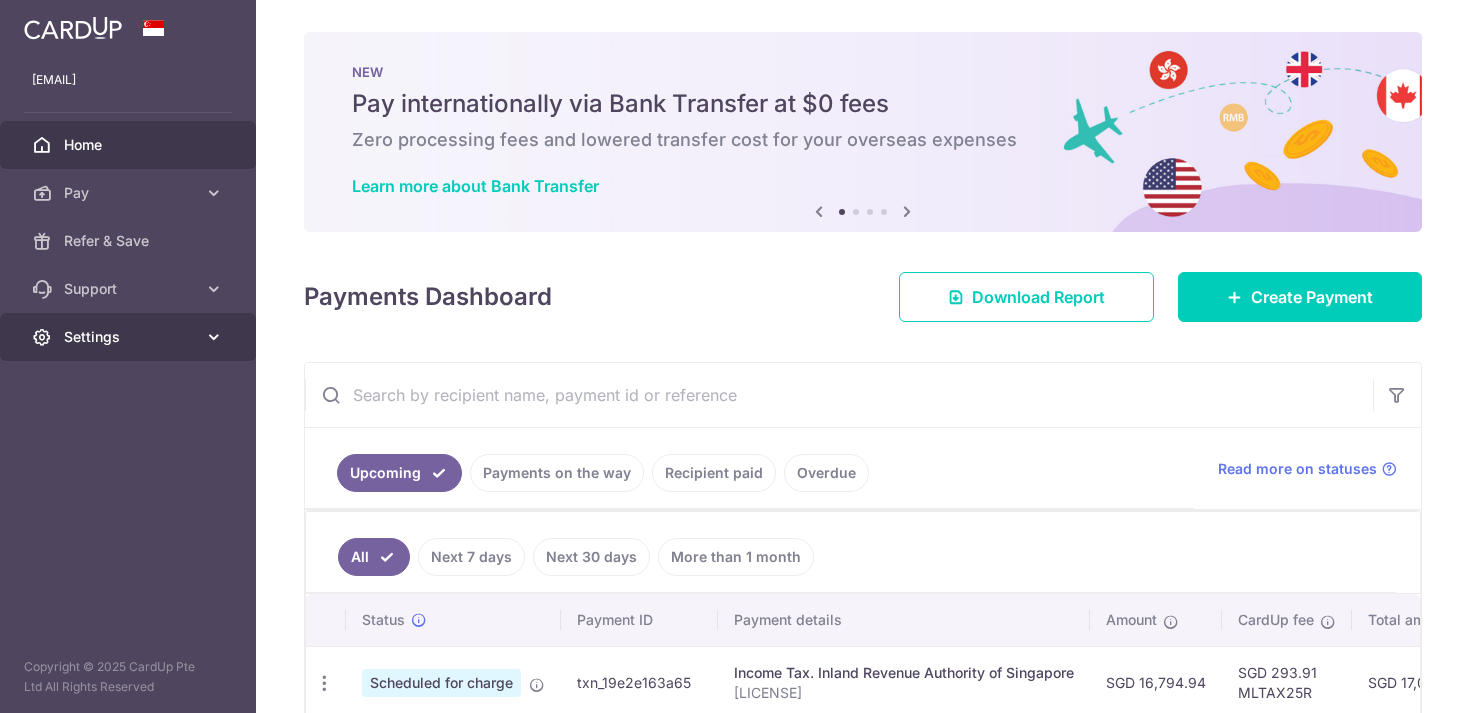 click at bounding box center (214, 337) 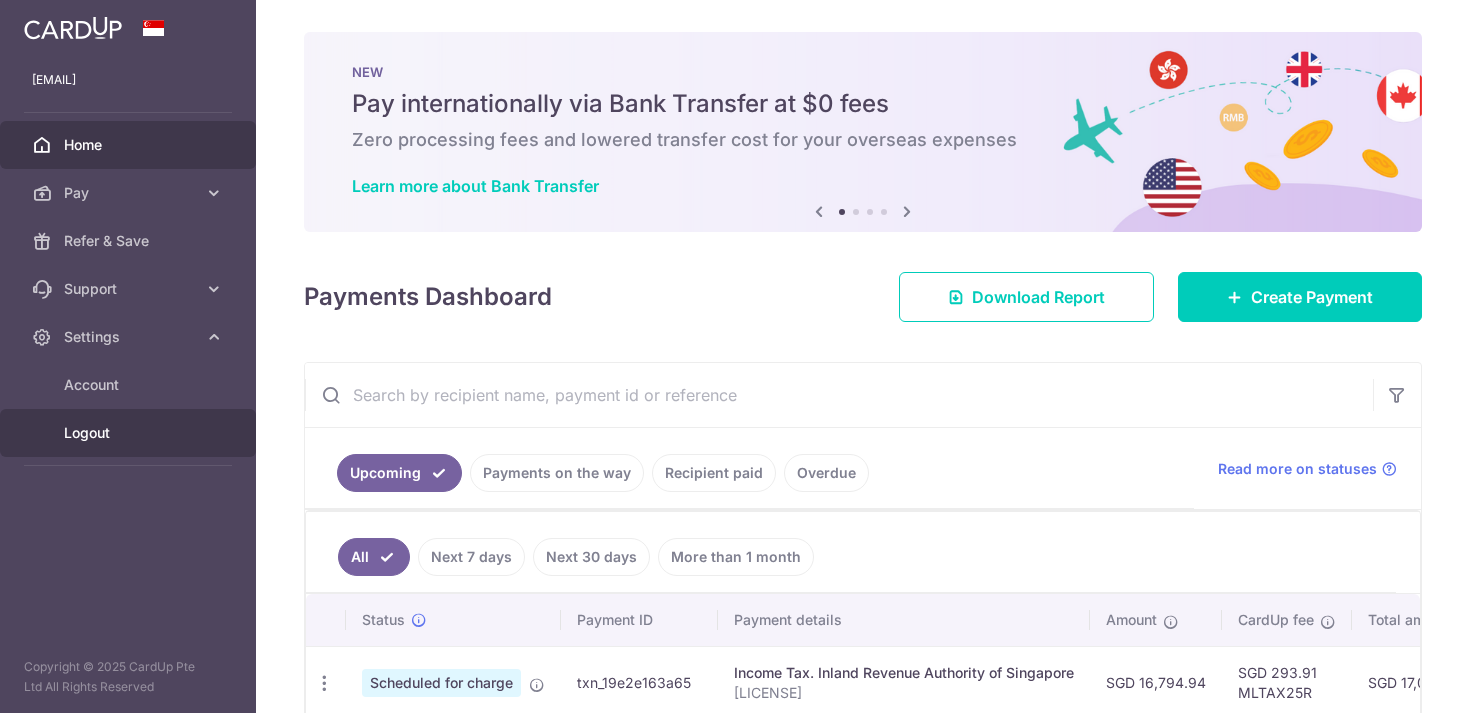 click on "Logout" at bounding box center (130, 433) 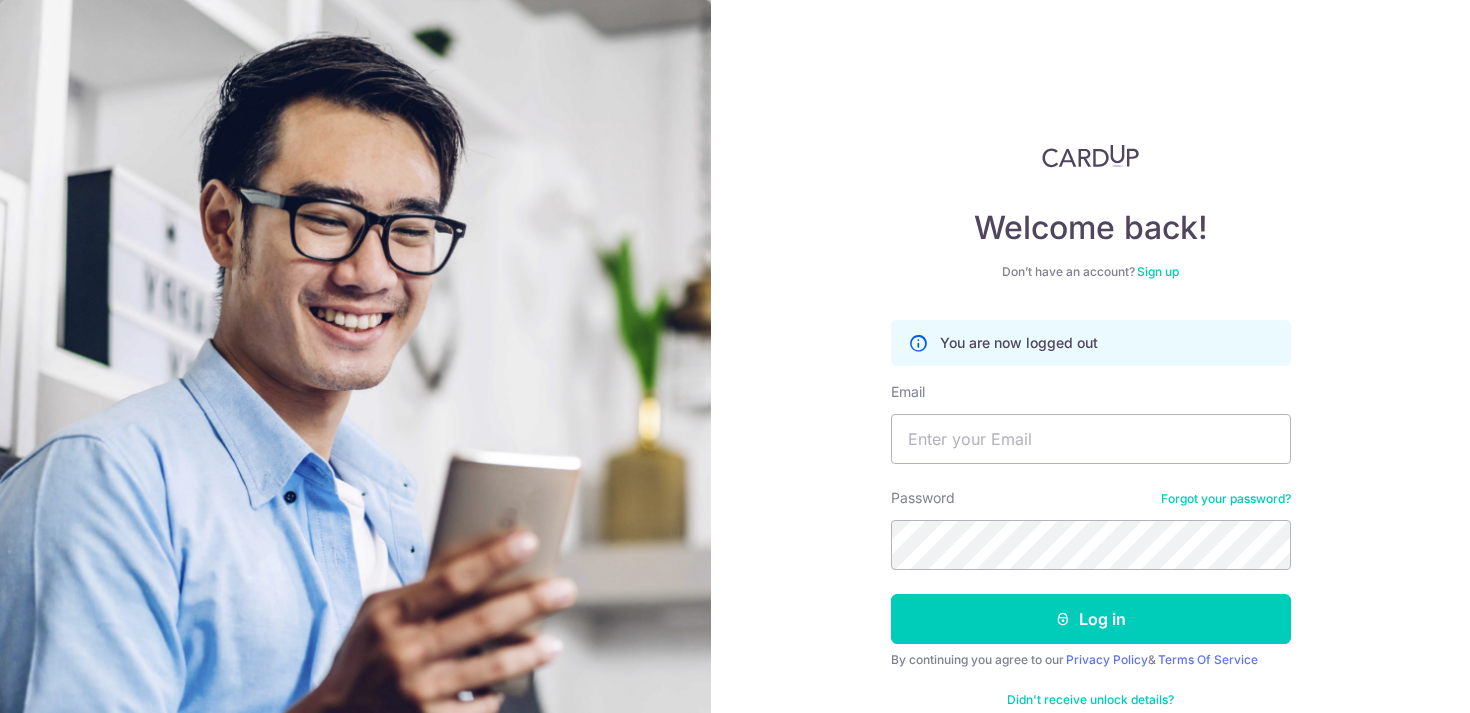 scroll, scrollTop: 0, scrollLeft: 0, axis: both 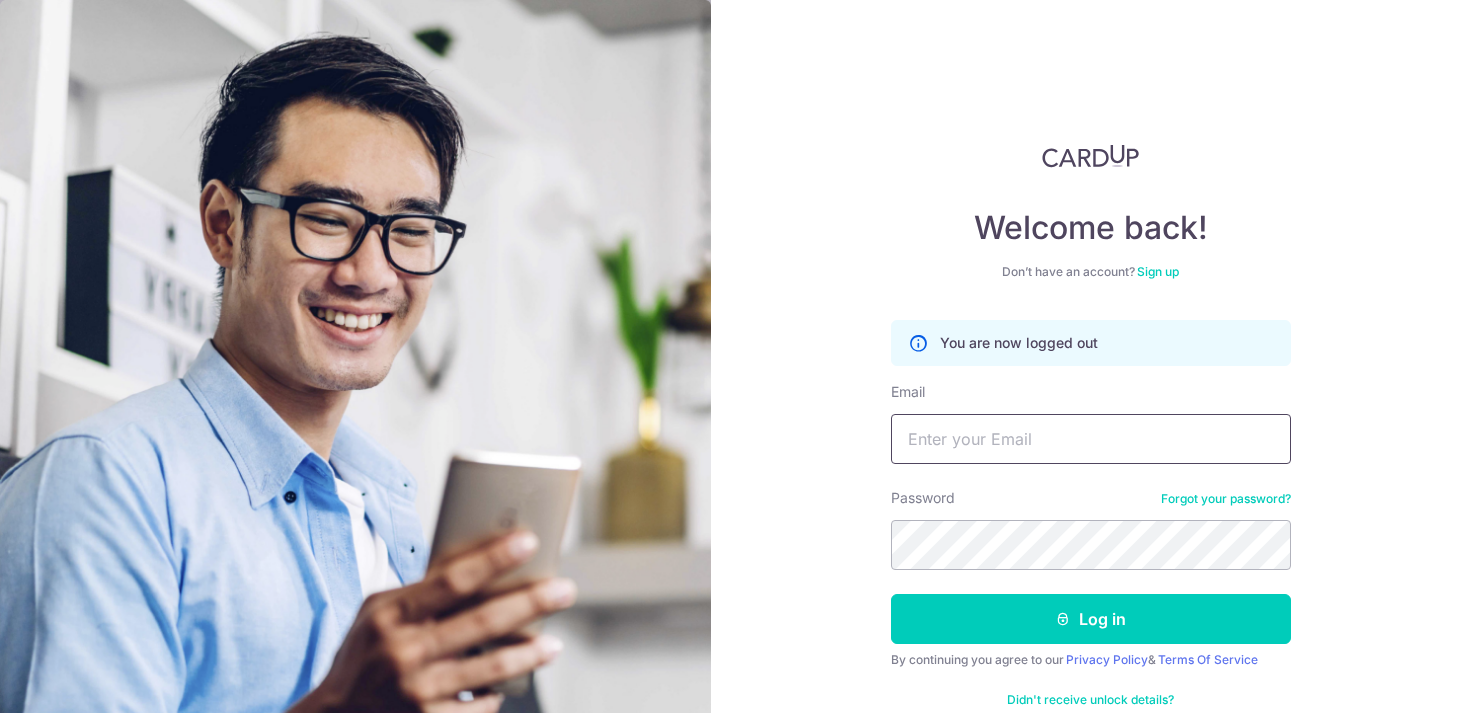 click on "Email" at bounding box center [1091, 439] 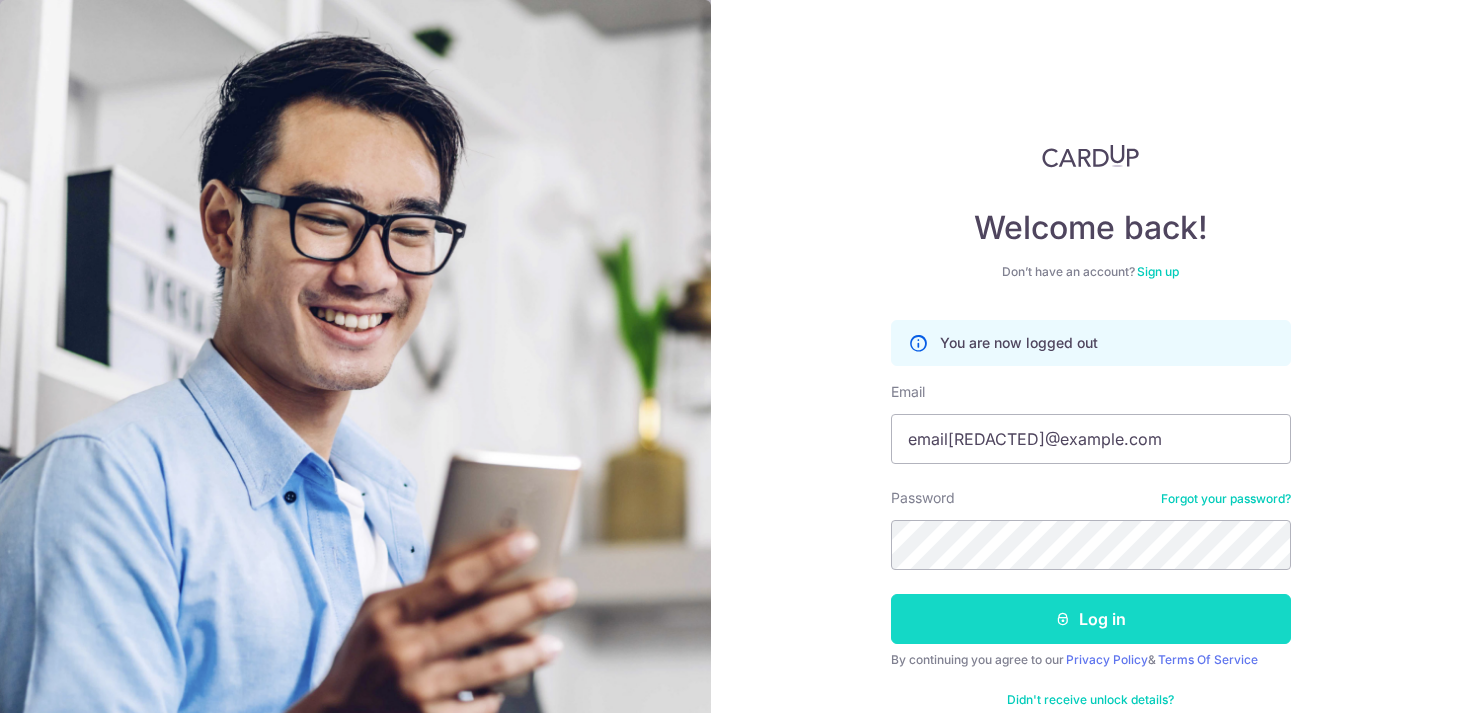 click on "Log in" at bounding box center (1091, 619) 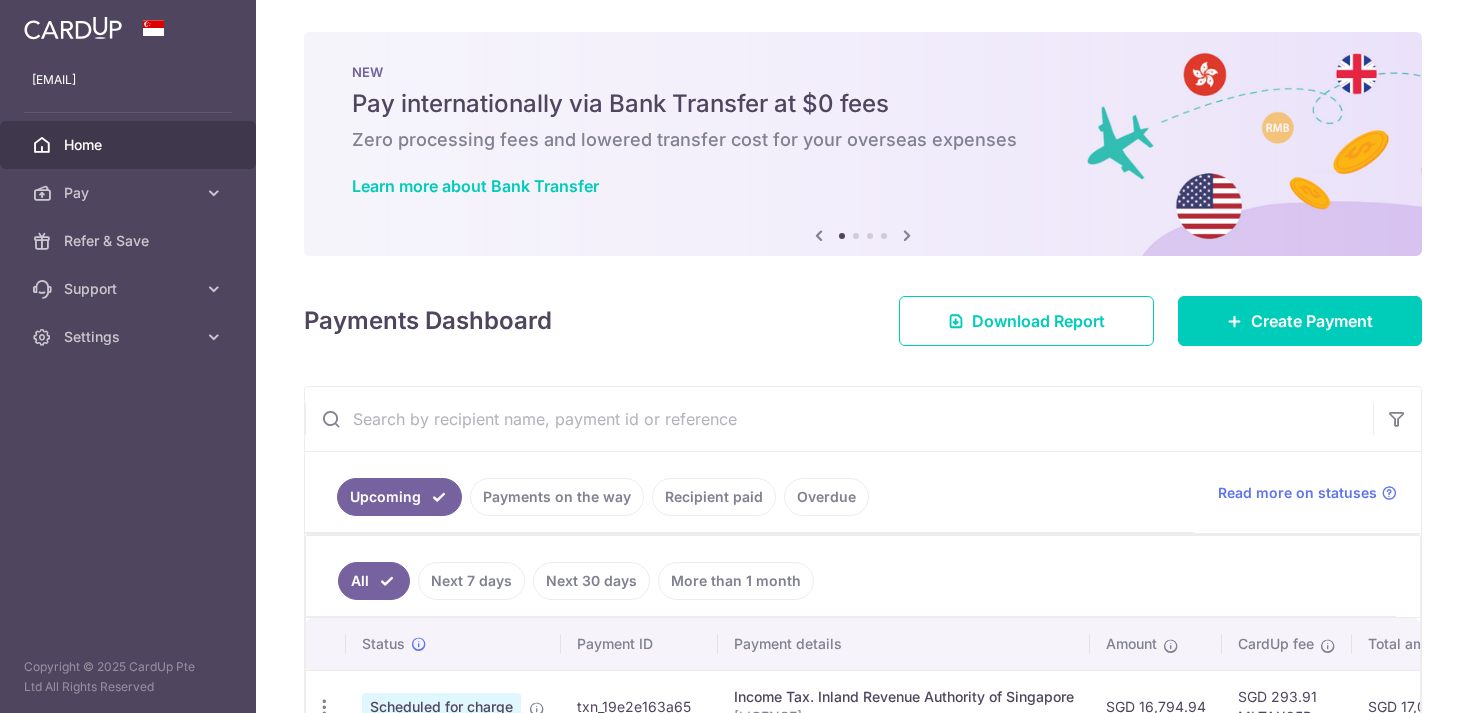 scroll, scrollTop: 0, scrollLeft: 0, axis: both 